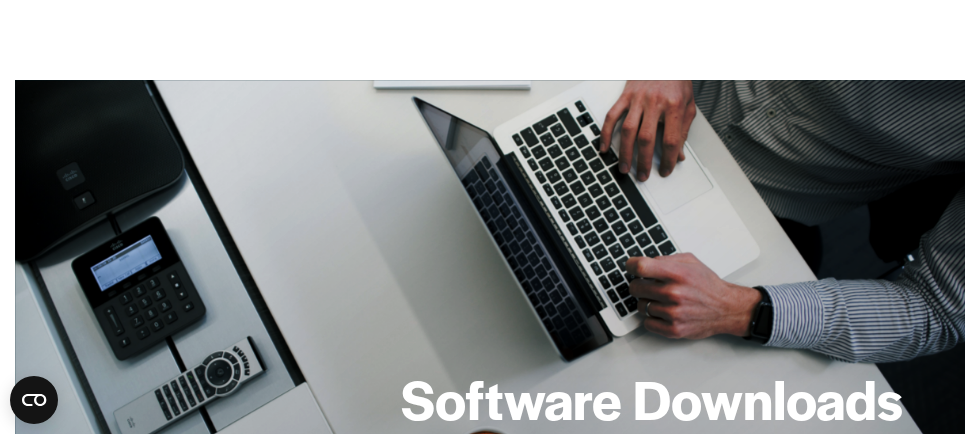 scroll, scrollTop: 606, scrollLeft: 0, axis: vertical 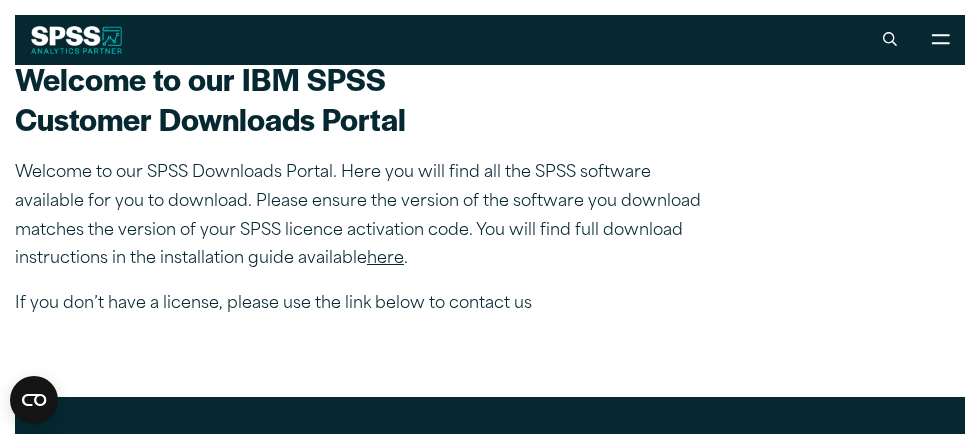 click on "here" at bounding box center (385, 259) 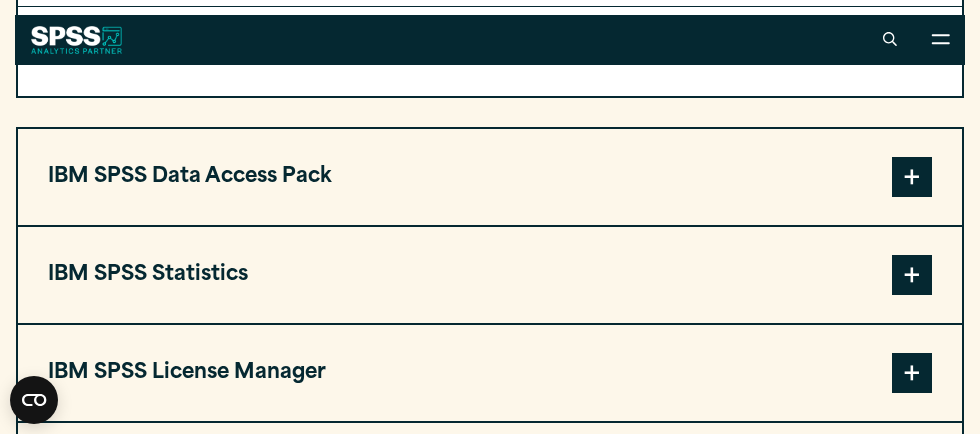 scroll, scrollTop: 1595, scrollLeft: 0, axis: vertical 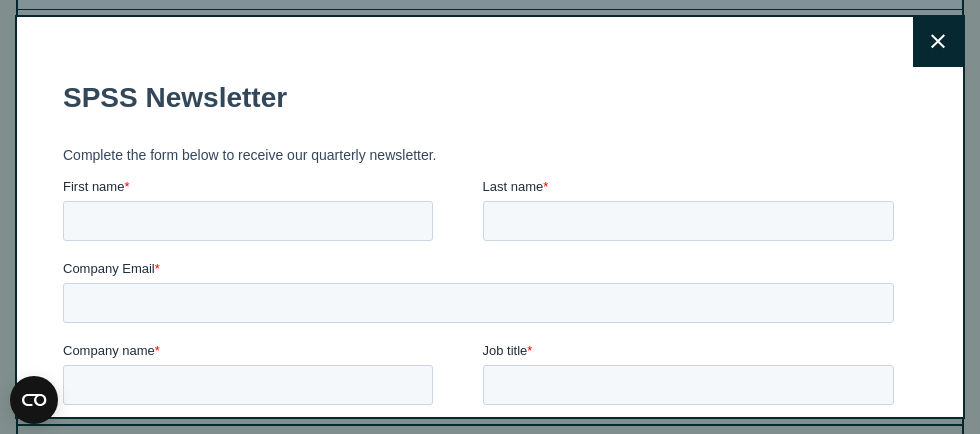 click on "Close" at bounding box center [938, 42] 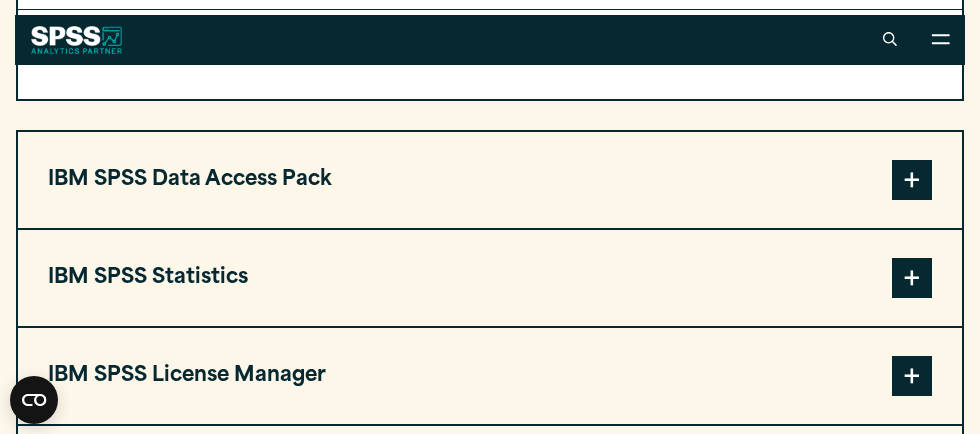 click at bounding box center [912, 278] 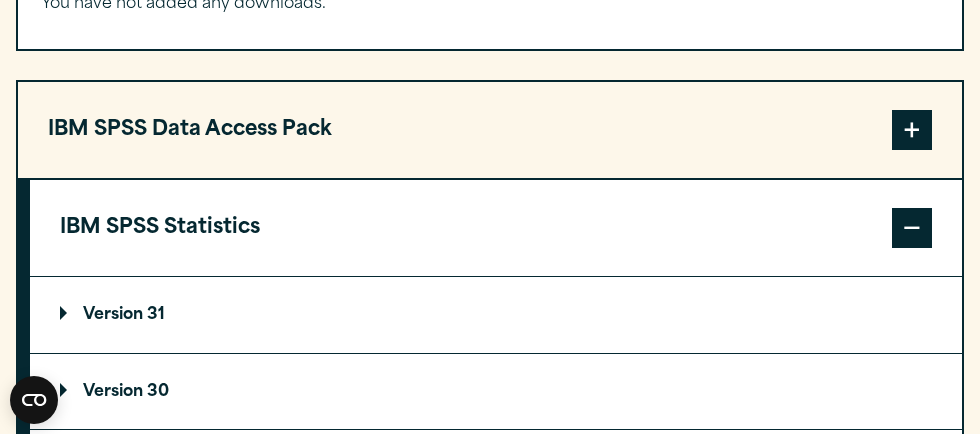 scroll, scrollTop: 1681, scrollLeft: 0, axis: vertical 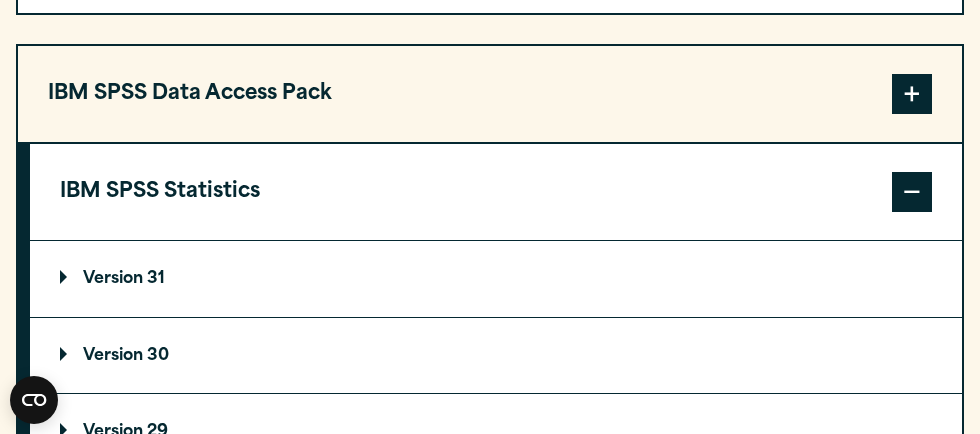 click on "Version 31" at bounding box center [496, 279] 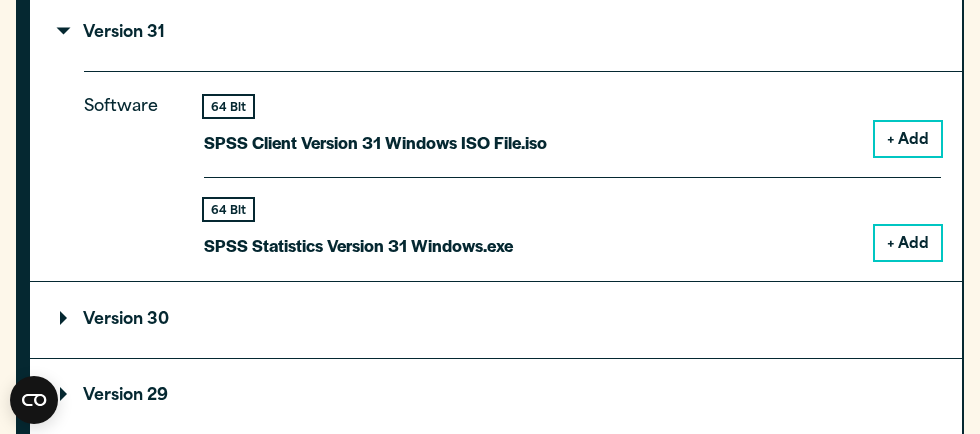 scroll, scrollTop: 1933, scrollLeft: 0, axis: vertical 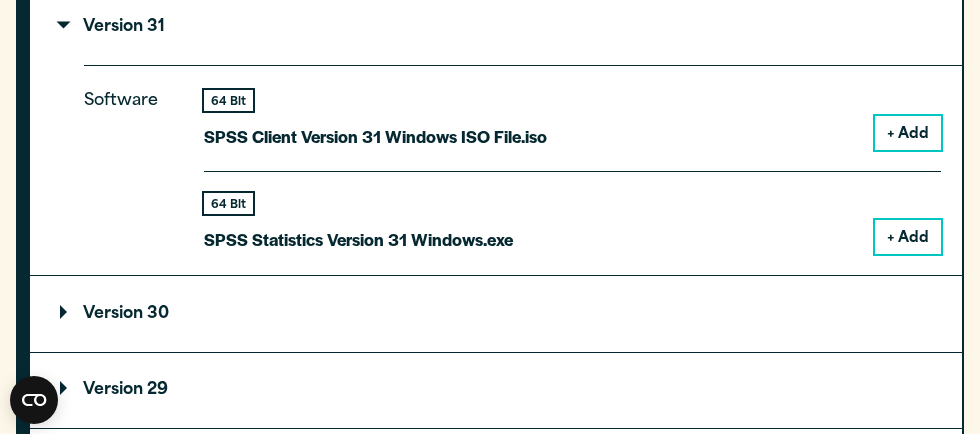 click on "Version 30" at bounding box center [496, 314] 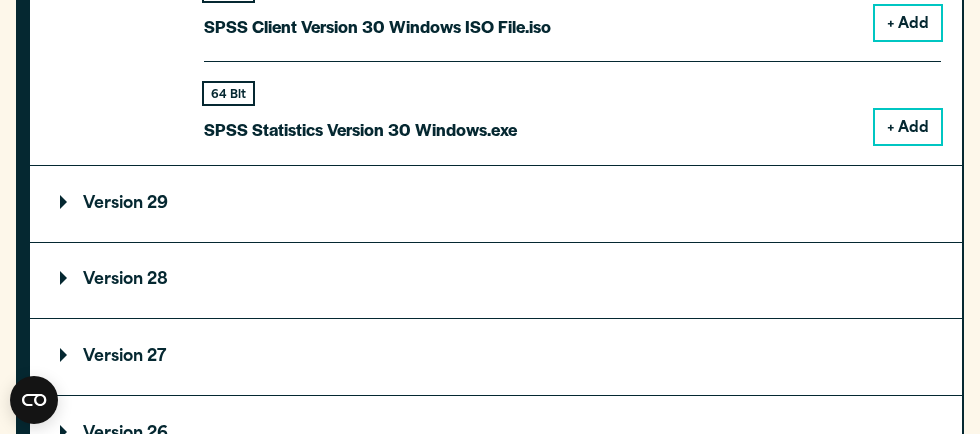scroll, scrollTop: 2389, scrollLeft: 0, axis: vertical 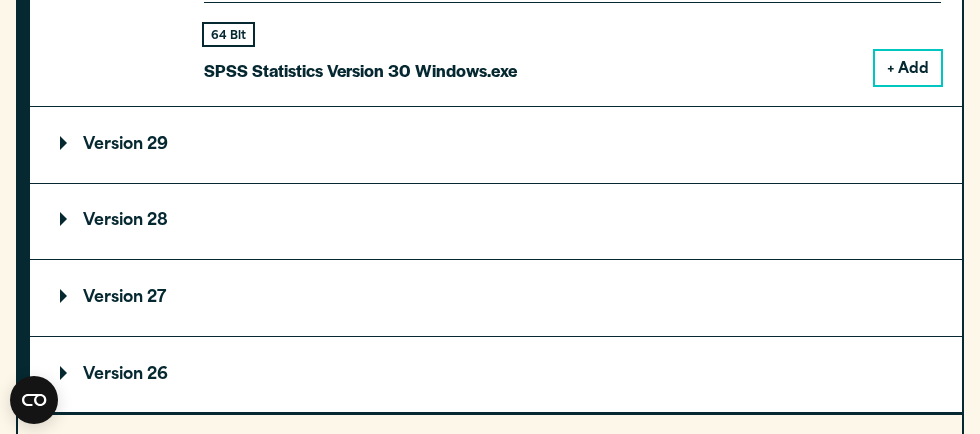 click on "Version 29" at bounding box center (496, 145) 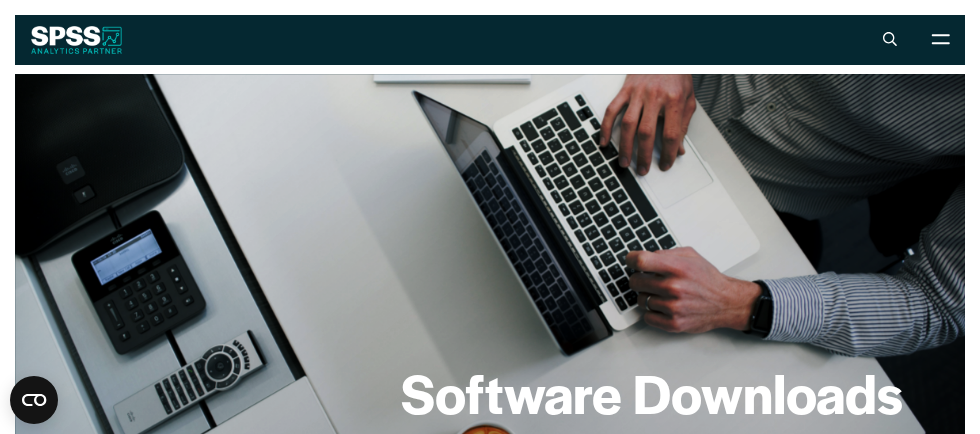 scroll, scrollTop: 0, scrollLeft: 0, axis: both 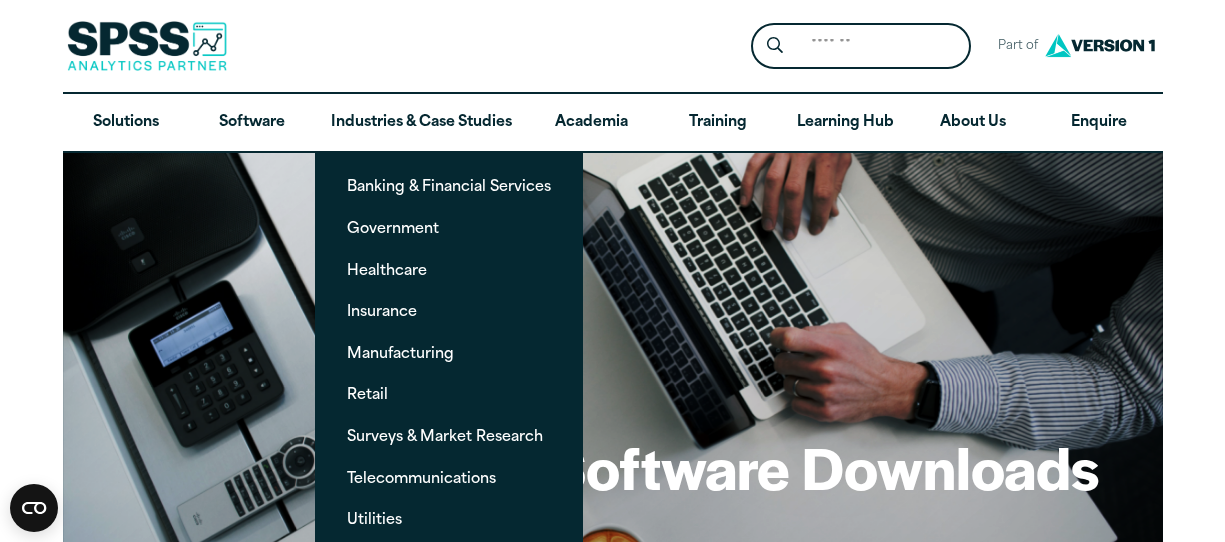 click on "Search for:
Submit Site Search
Part of
Open Site Search
Open Site Menu
Close" at bounding box center (613, 46) 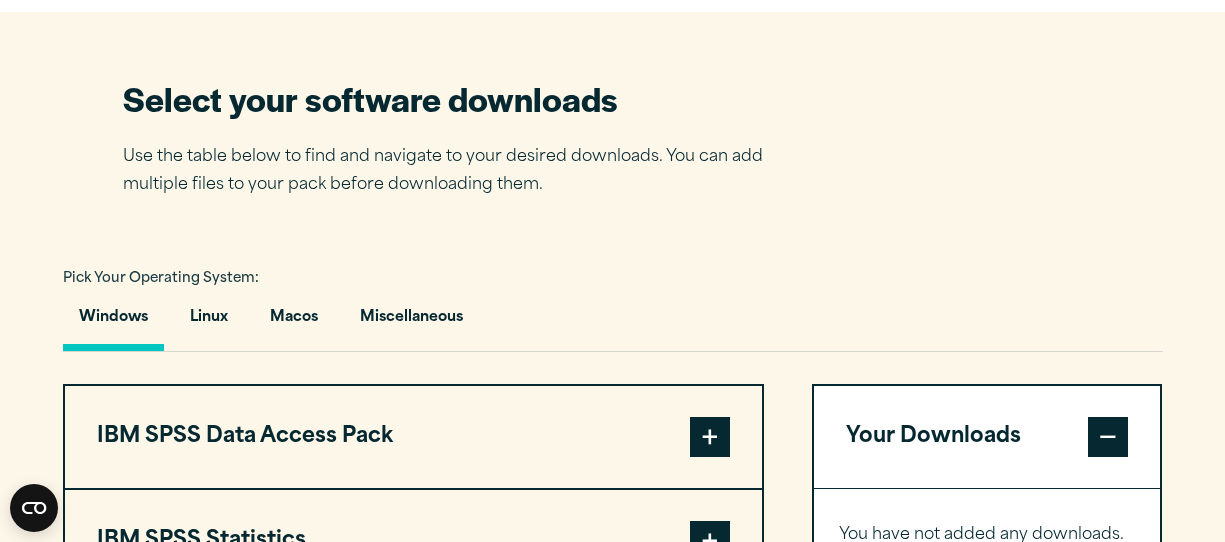 scroll, scrollTop: 1246, scrollLeft: 0, axis: vertical 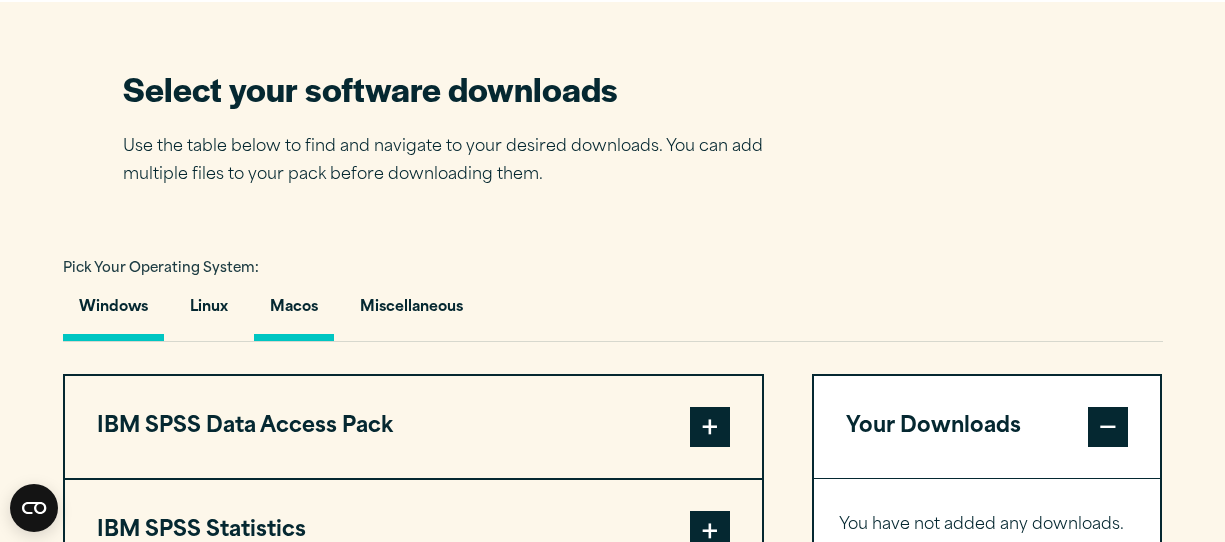 click on "Macos" at bounding box center (294, 312) 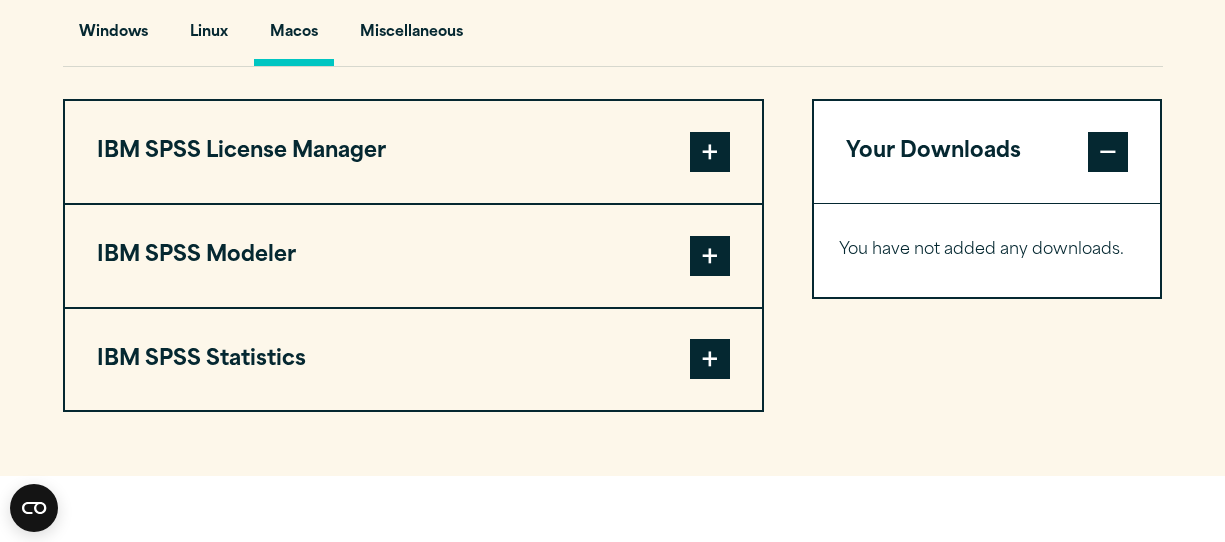 scroll, scrollTop: 1527, scrollLeft: 0, axis: vertical 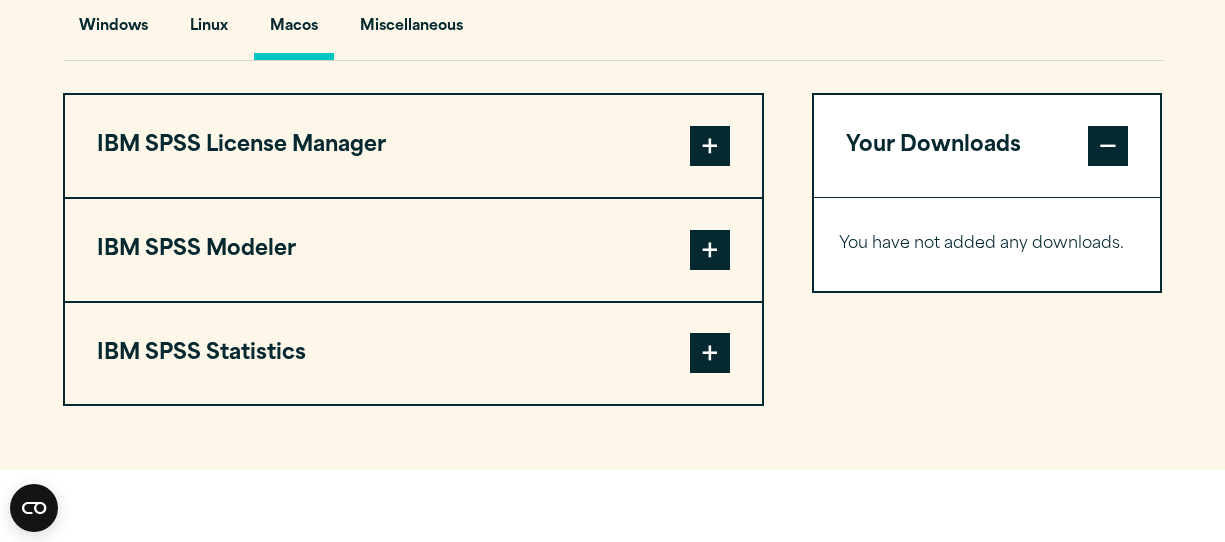 click on "IBM SPSS Statistics" at bounding box center (413, 354) 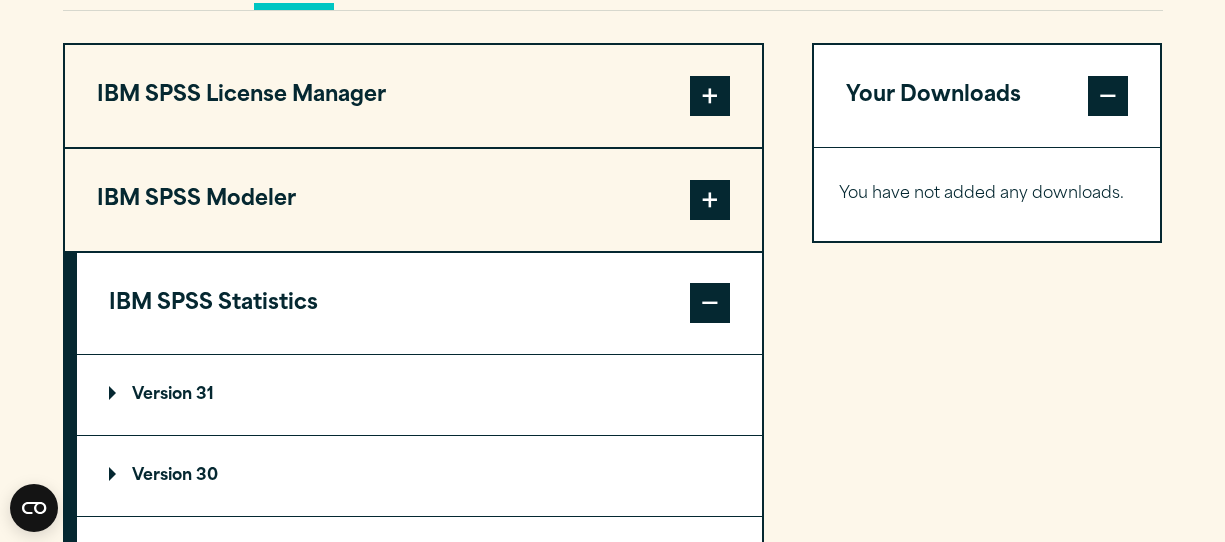 scroll, scrollTop: 1610, scrollLeft: 0, axis: vertical 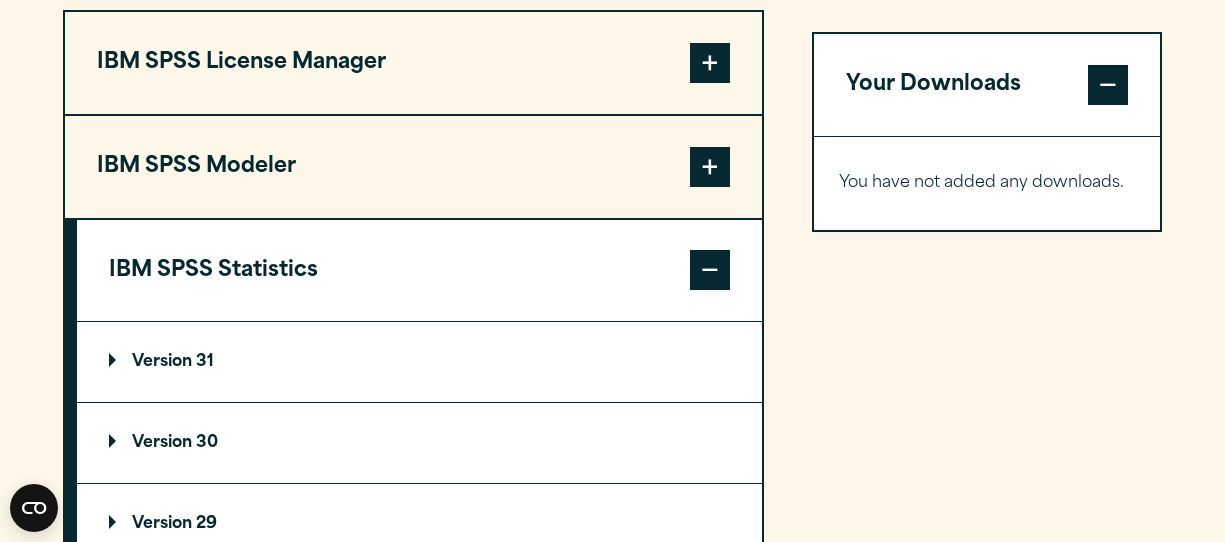 click on "Version 31" at bounding box center (419, 362) 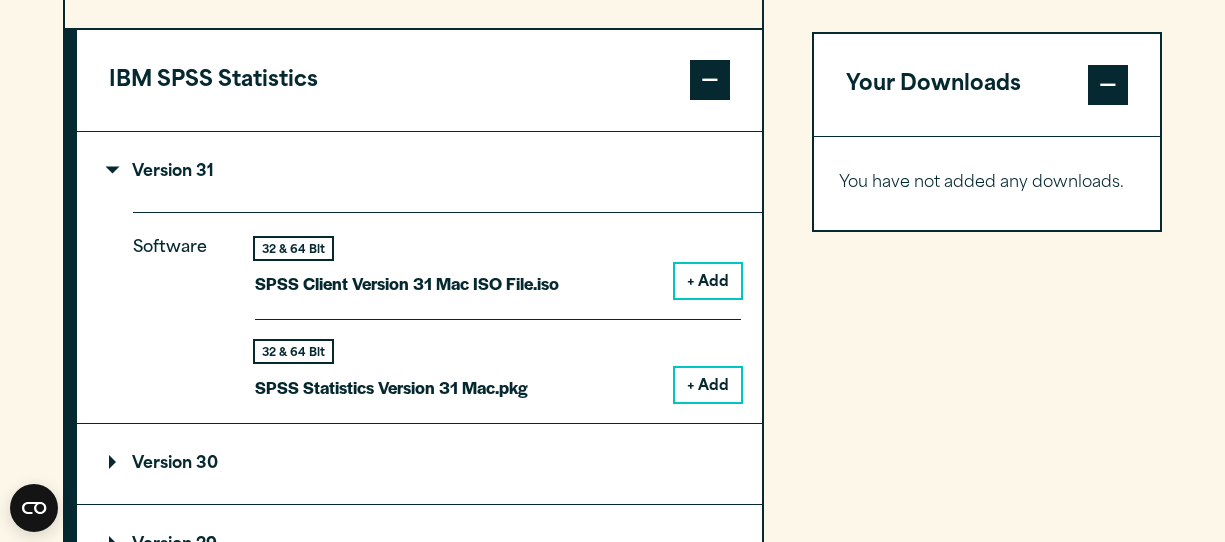 scroll, scrollTop: 1803, scrollLeft: 0, axis: vertical 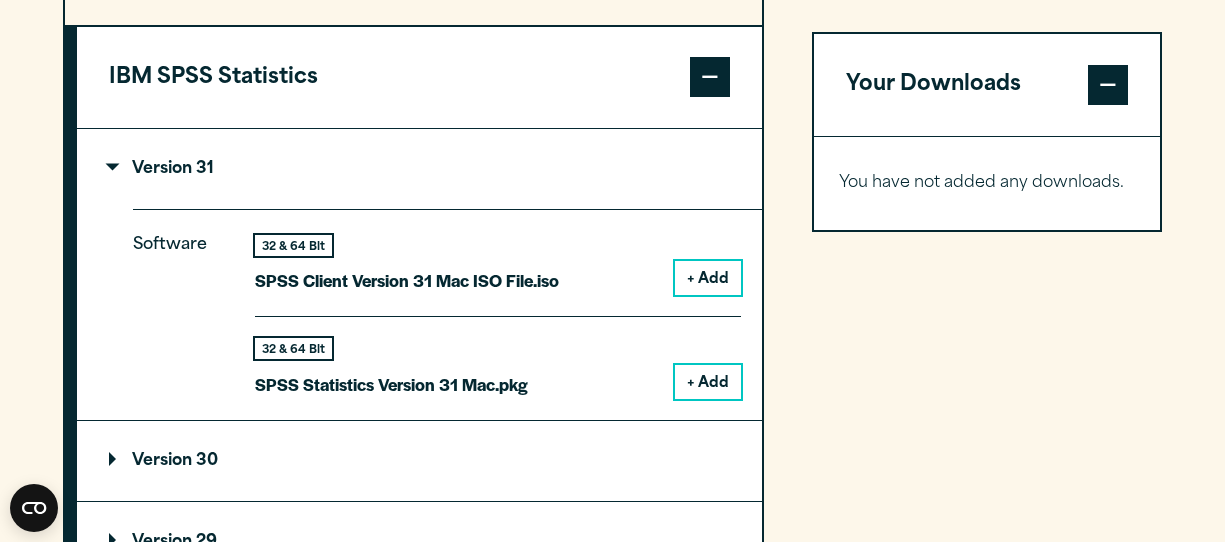 click on "+ Add" at bounding box center [708, 382] 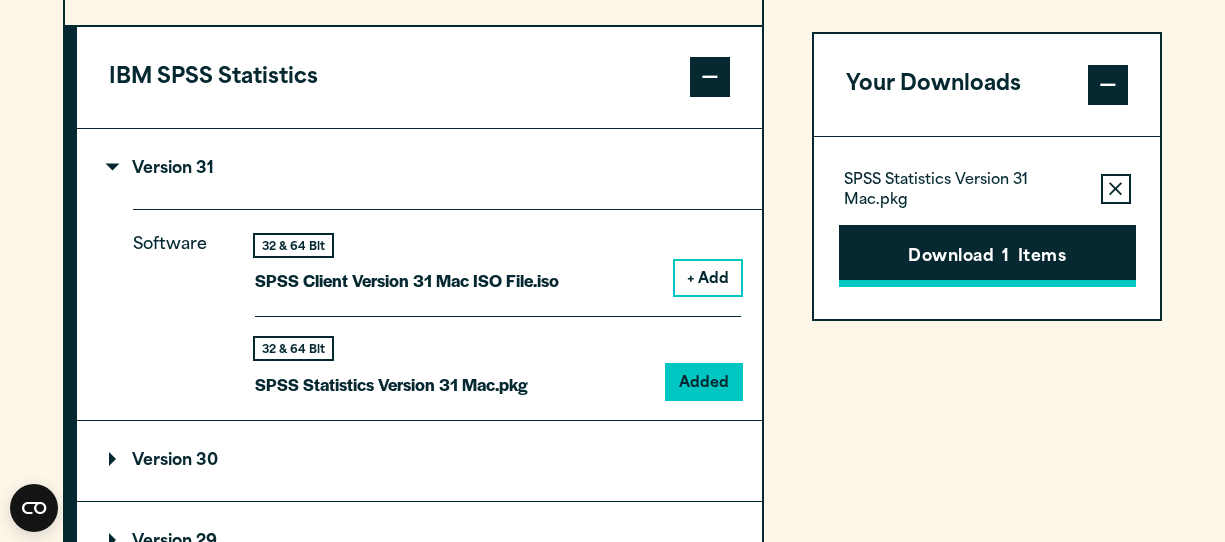 click on "Download  1  Items" at bounding box center [987, 256] 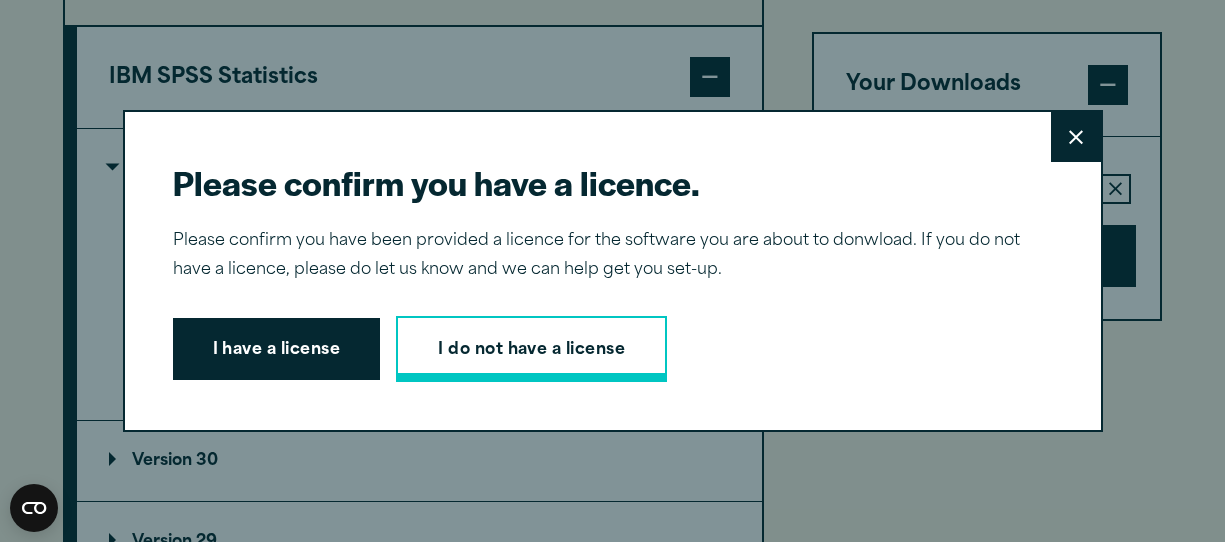 click on "I do not have a license" at bounding box center (531, 349) 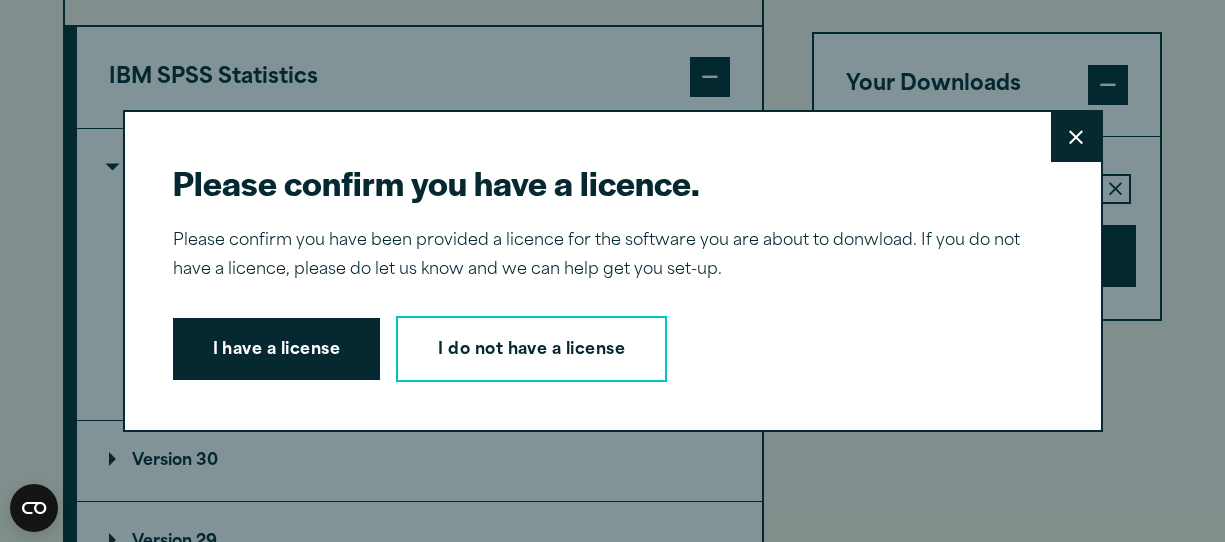 click on "Close" at bounding box center [1076, 137] 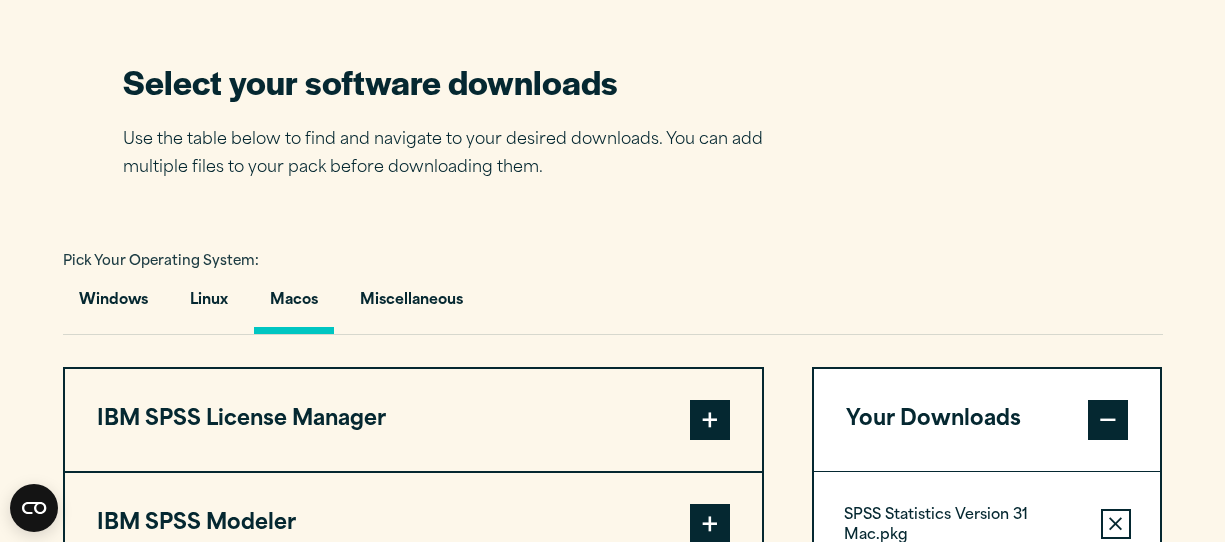 scroll, scrollTop: 1237, scrollLeft: 0, axis: vertical 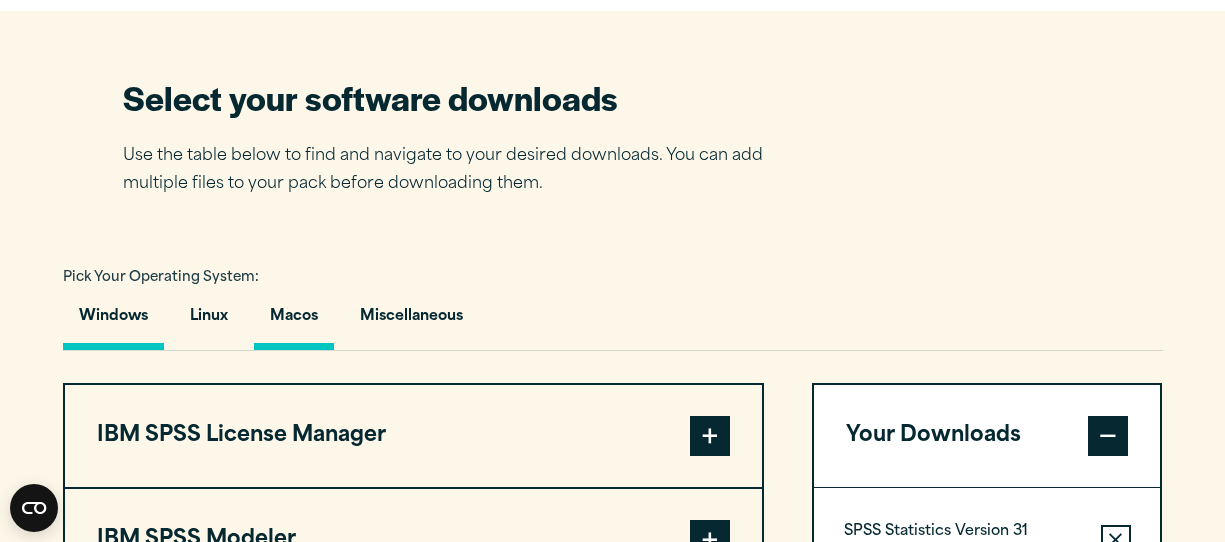 click on "Windows" at bounding box center (113, 321) 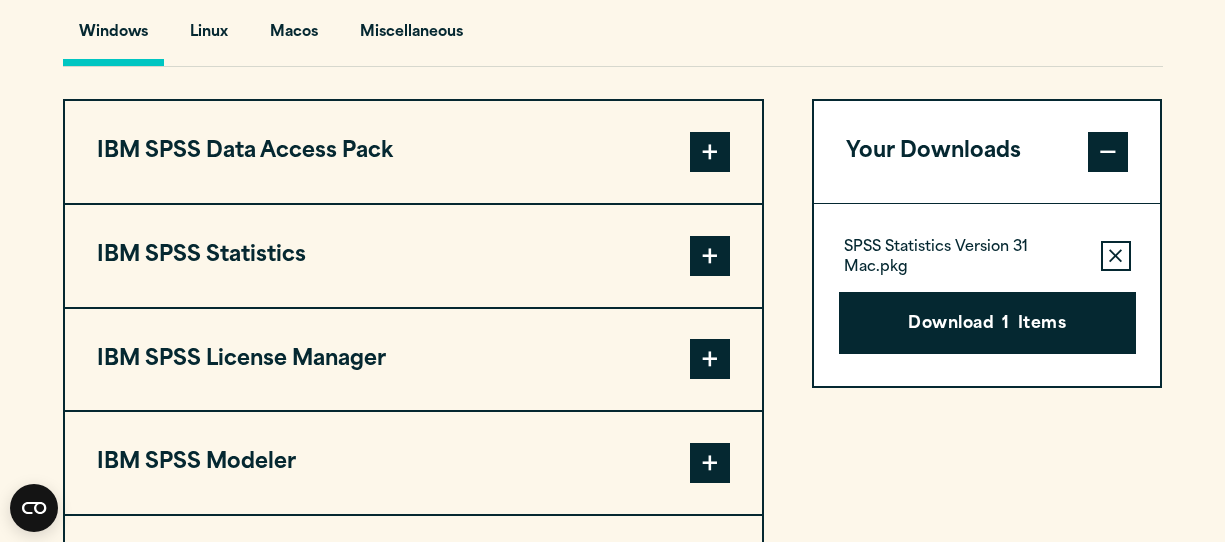 scroll, scrollTop: 1546, scrollLeft: 0, axis: vertical 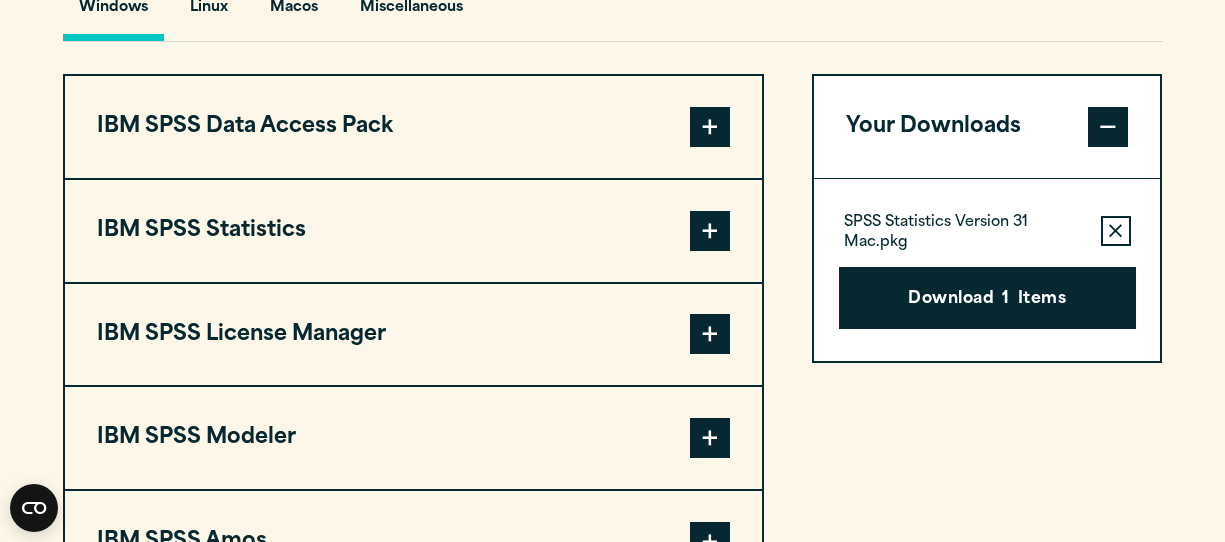 click on "IBM SPSS Data Access Pack" at bounding box center (413, 127) 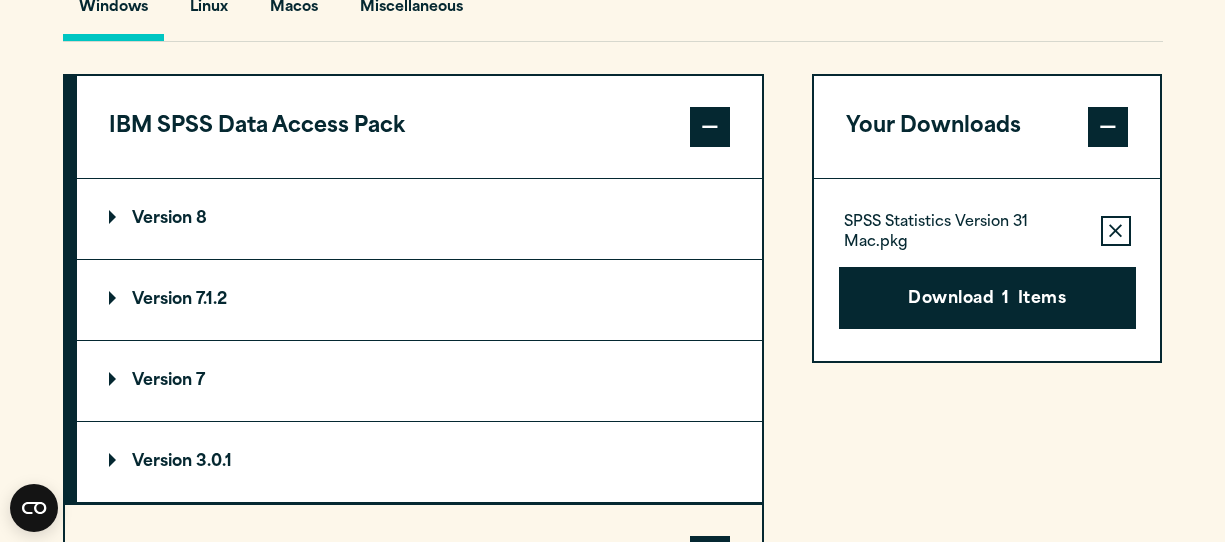 click on "IBM SPSS Data Access Pack" at bounding box center (419, 127) 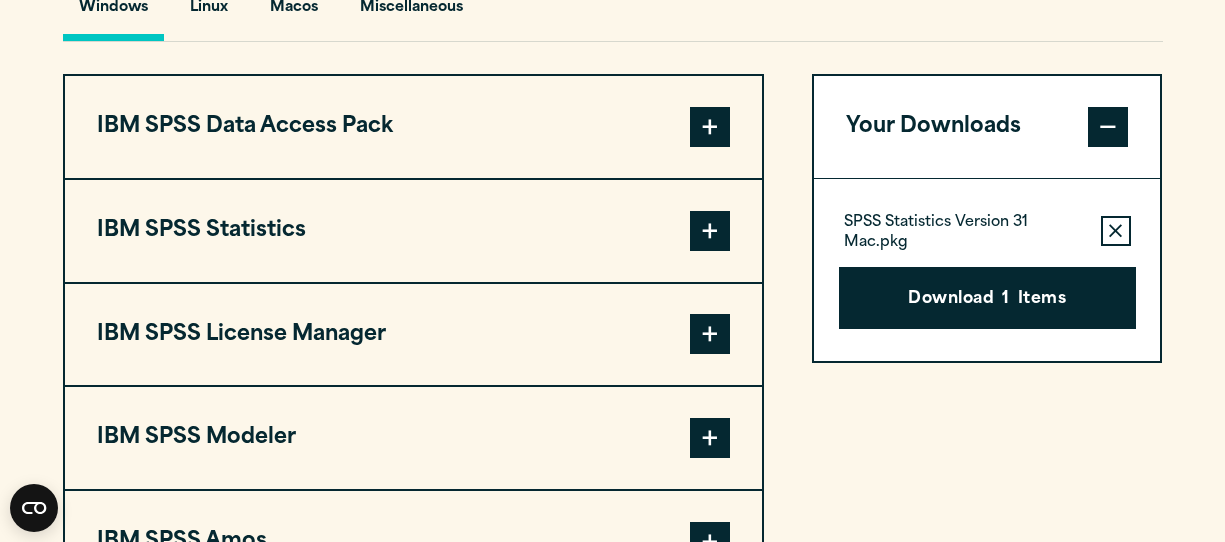 click on "IBM SPSS Statistics" at bounding box center [413, 231] 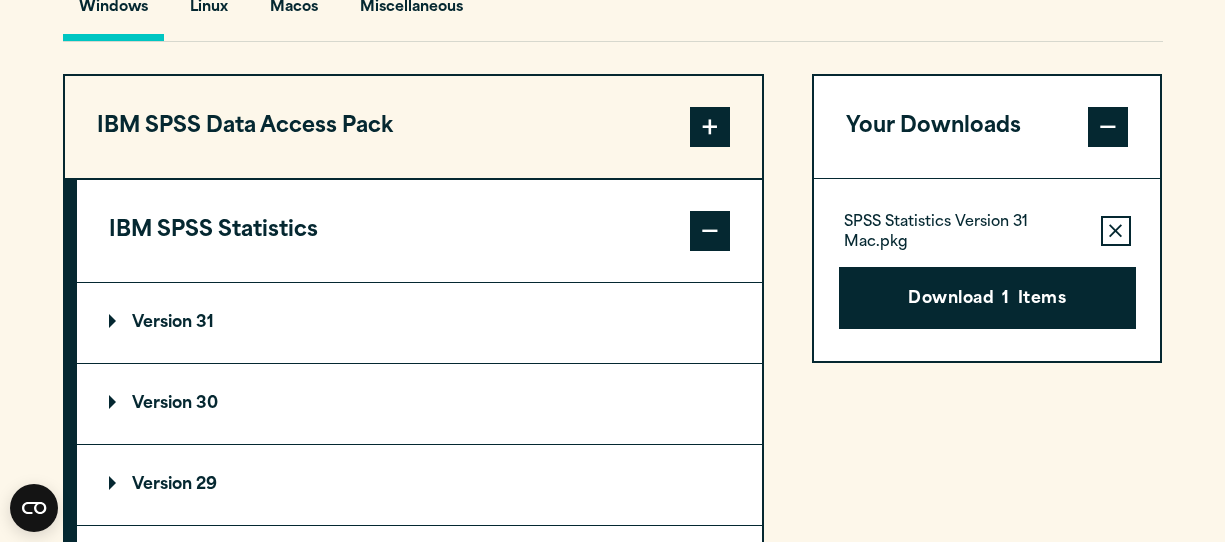 click on "Version 31" at bounding box center [419, 323] 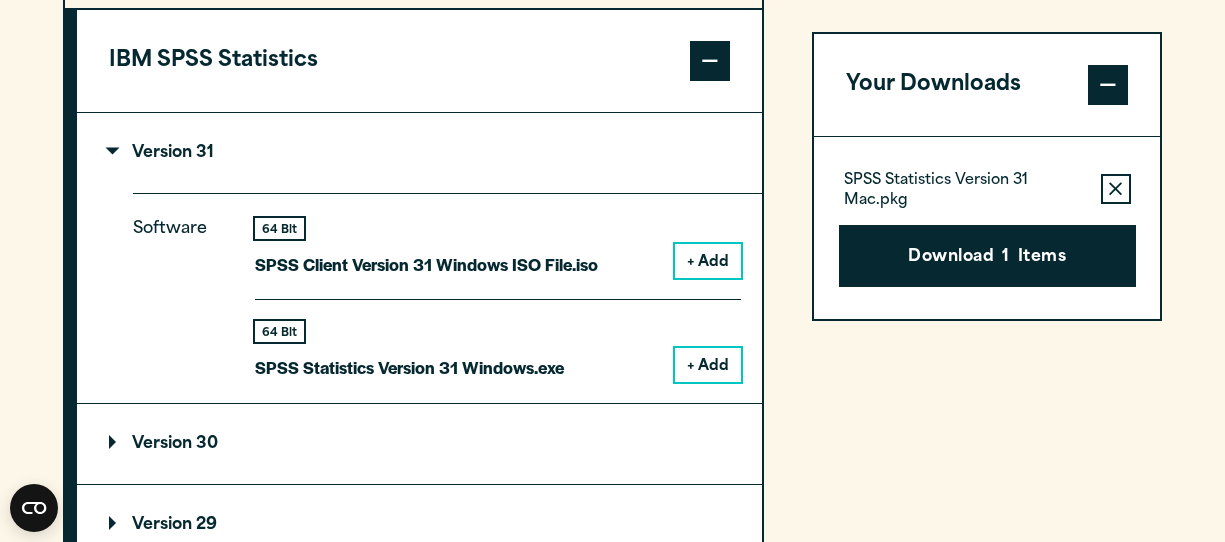 scroll, scrollTop: 1756, scrollLeft: 0, axis: vertical 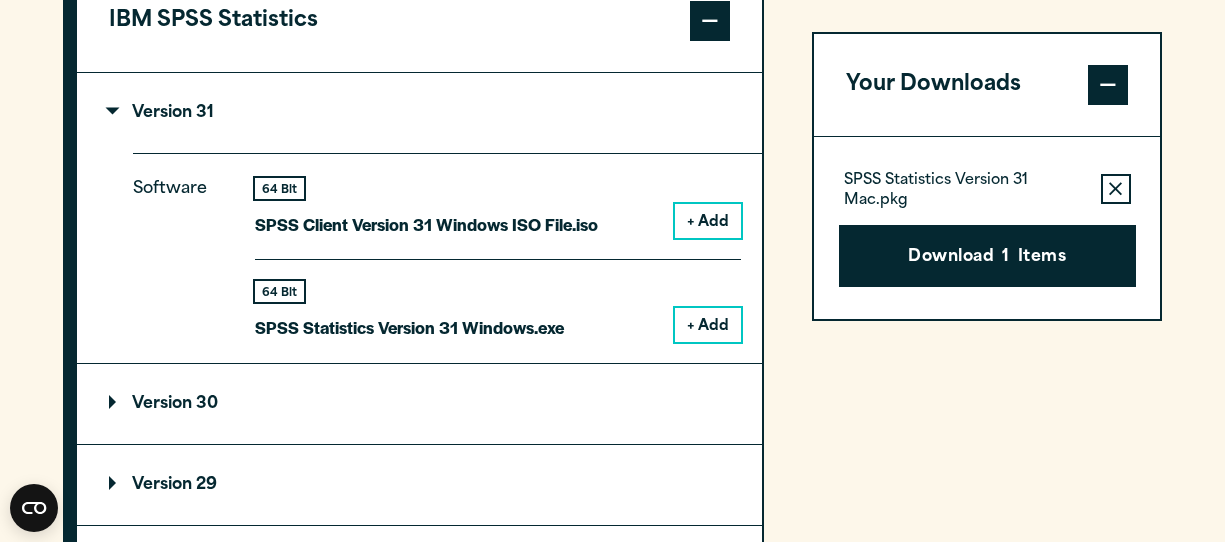 click on "SPSS Statistics Version 31 Windows.exe" at bounding box center (409, 327) 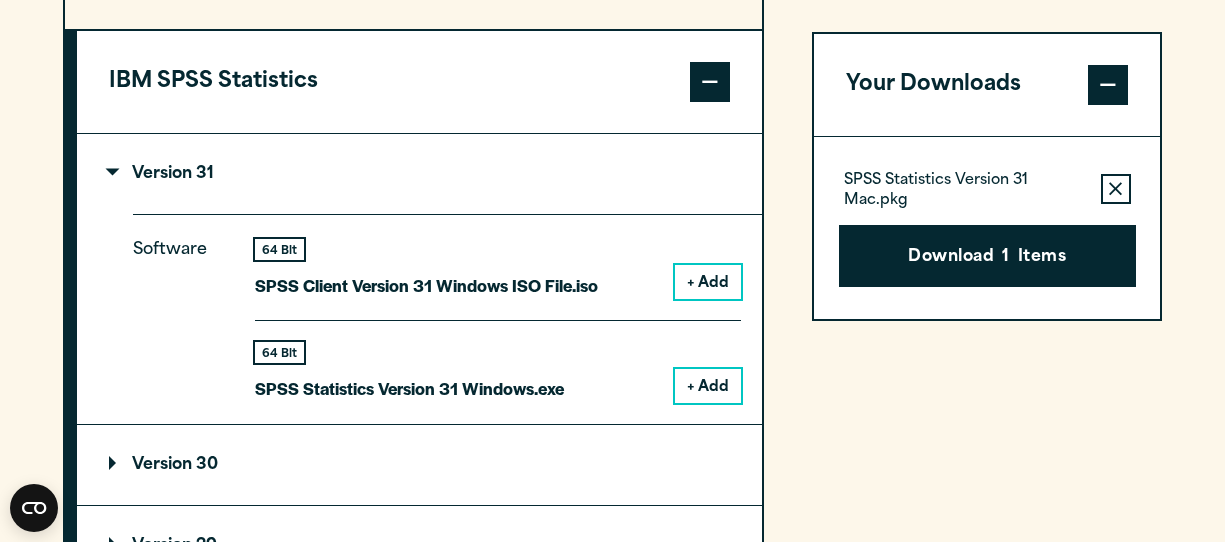 scroll, scrollTop: 1698, scrollLeft: 0, axis: vertical 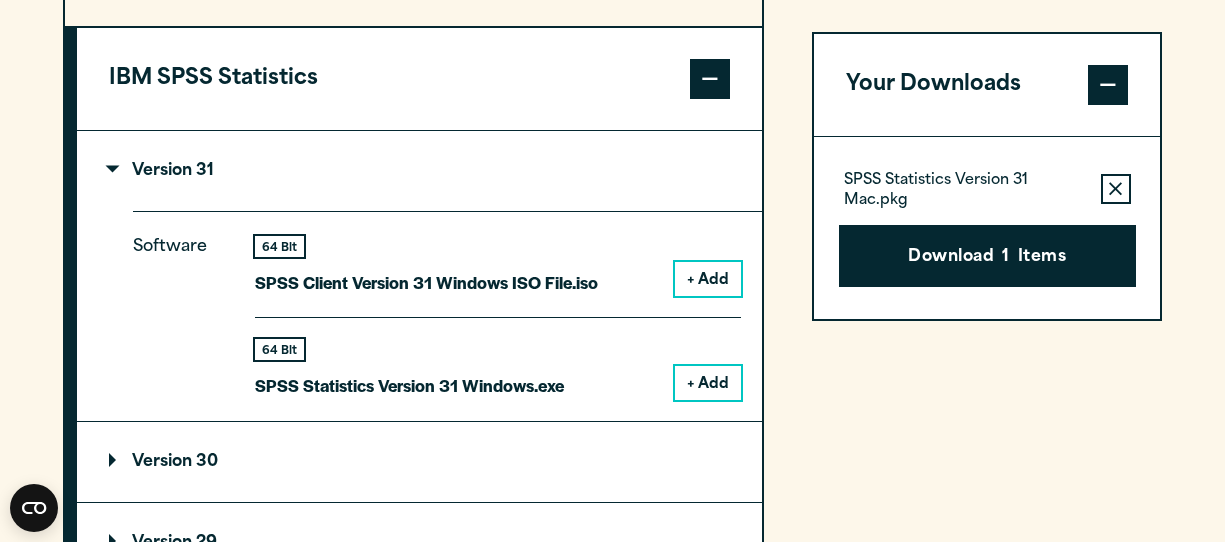 click on "SPSS Statistics Version 31 Windows.exe" at bounding box center [409, 385] 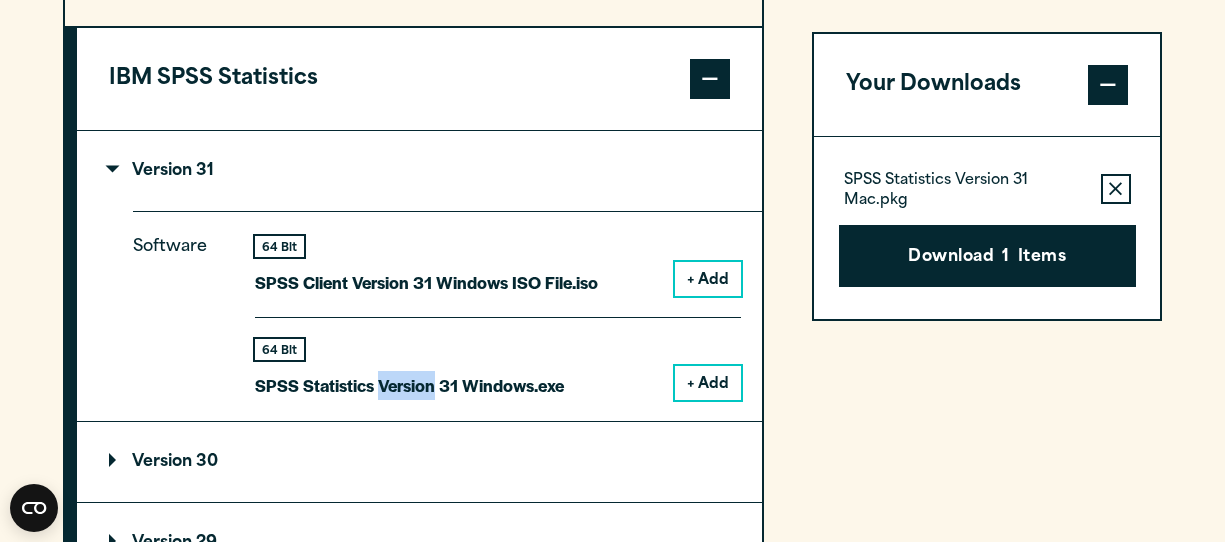 click on "SPSS Statistics Version 31 Windows.exe" at bounding box center (409, 385) 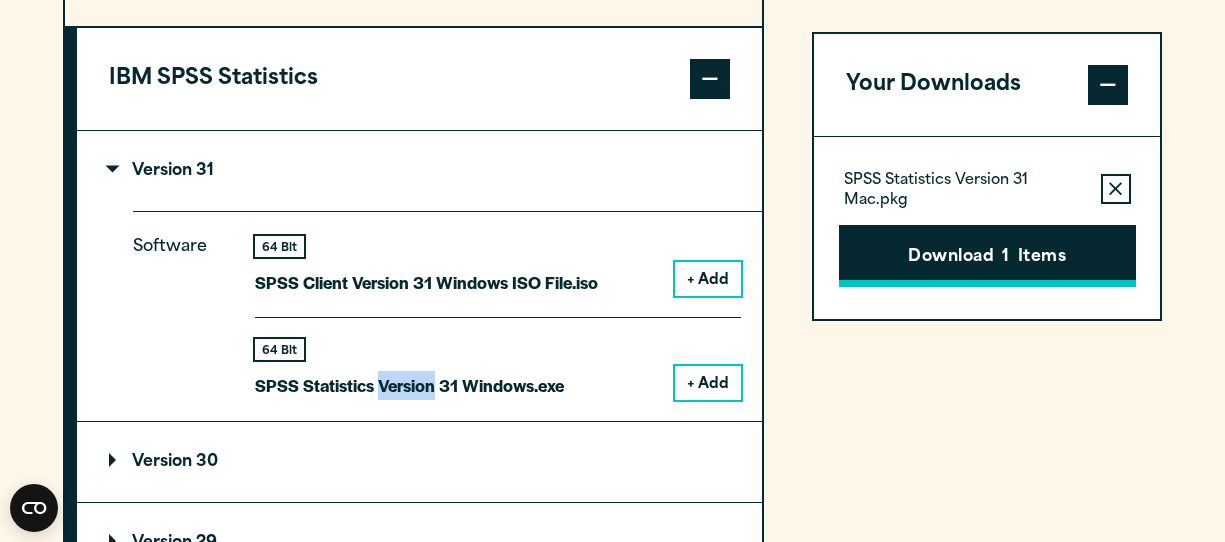click on "Download  1  Items" at bounding box center [987, 256] 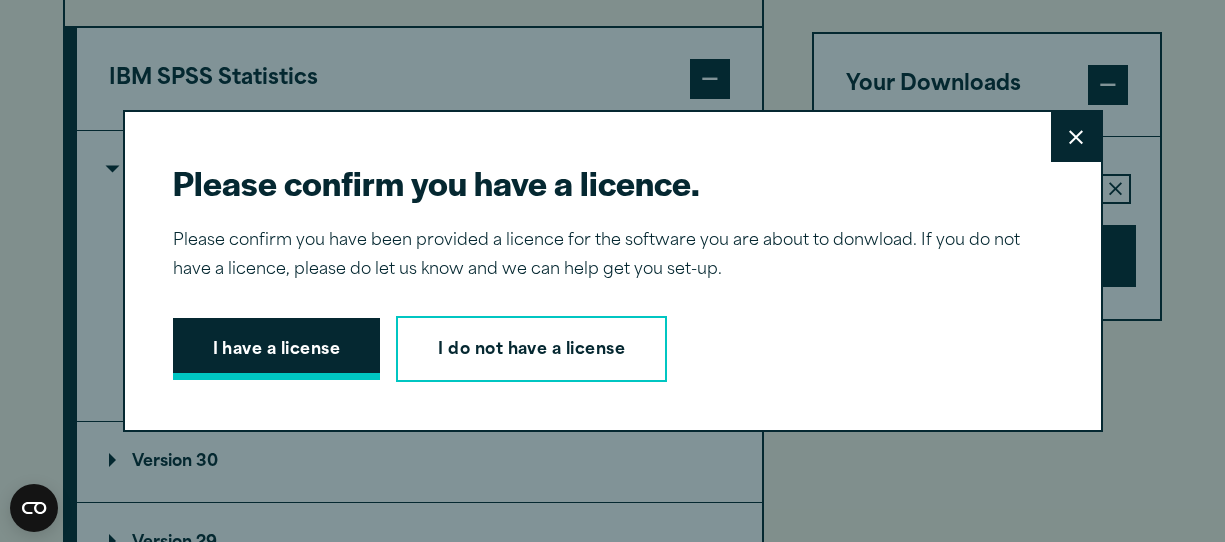 click on "I have a license" at bounding box center [277, 349] 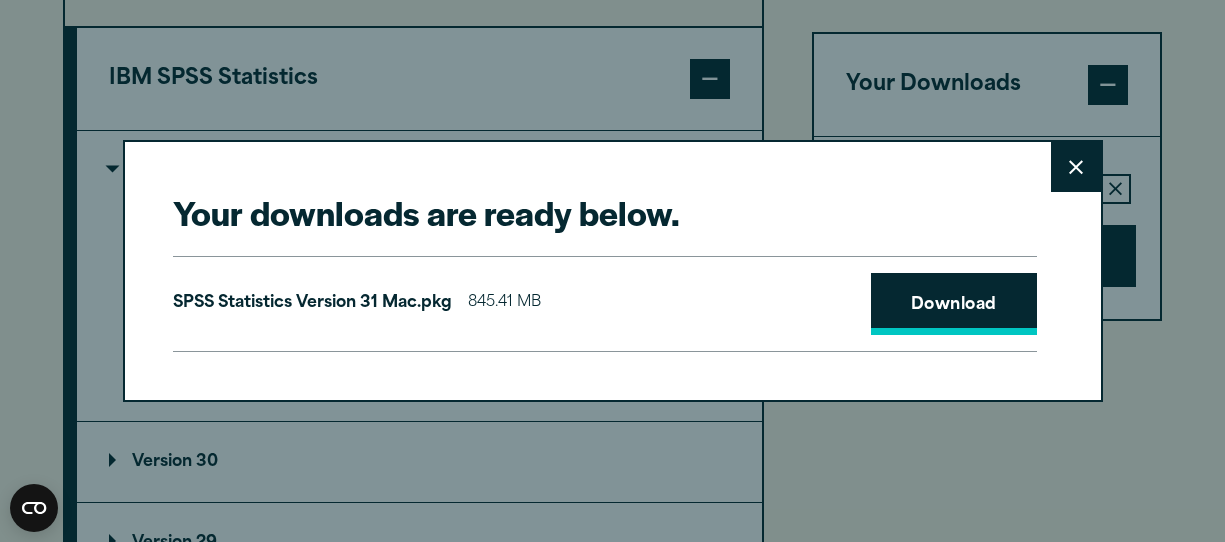click on "Download" at bounding box center [954, 304] 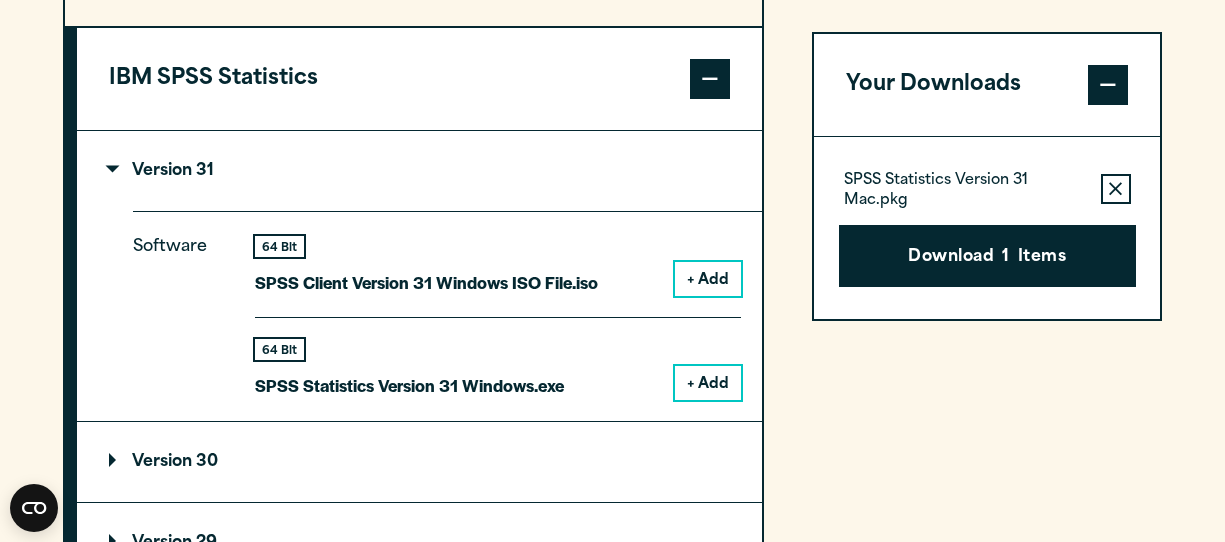 click on "Your downloads are ready below.
Close
SPSS Statistics Version 31 Mac.pkg
845.41 MB
Download" at bounding box center [612, 271] 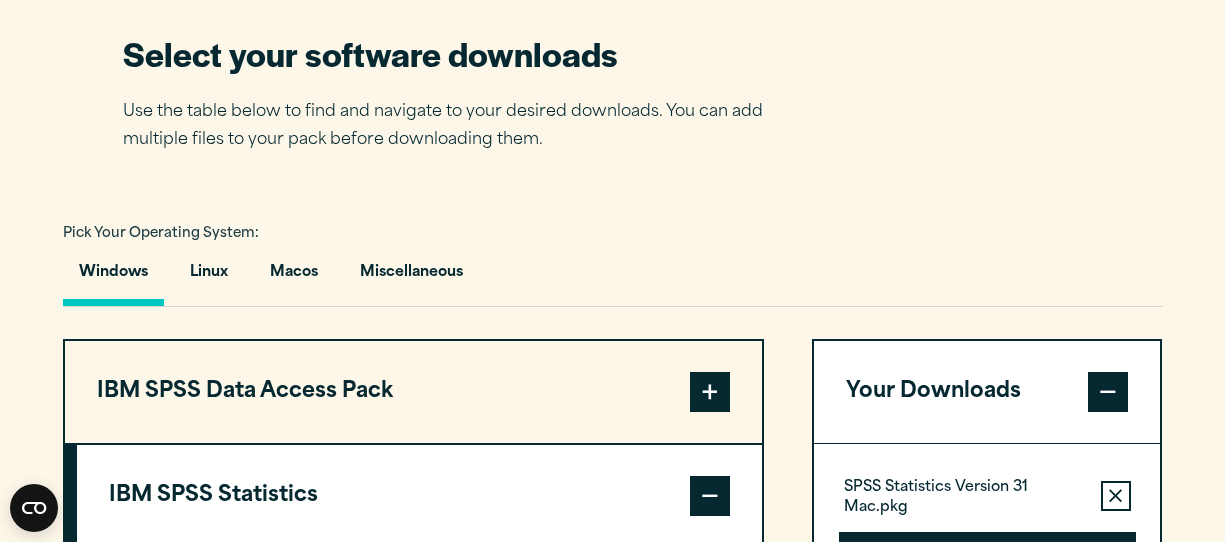 scroll, scrollTop: 1273, scrollLeft: 0, axis: vertical 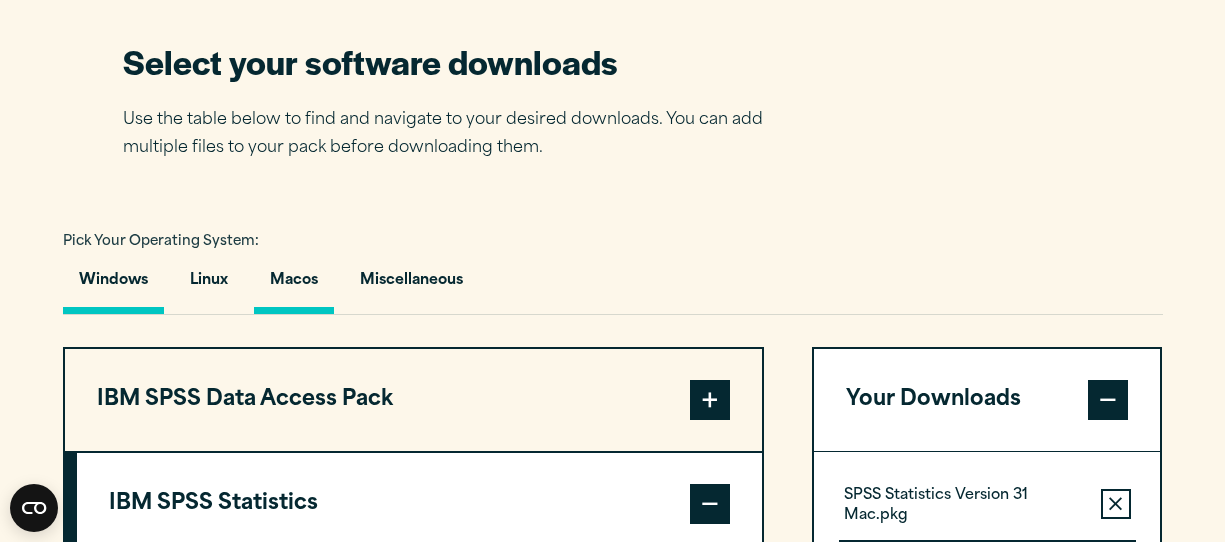 click on "Macos" at bounding box center [294, 285] 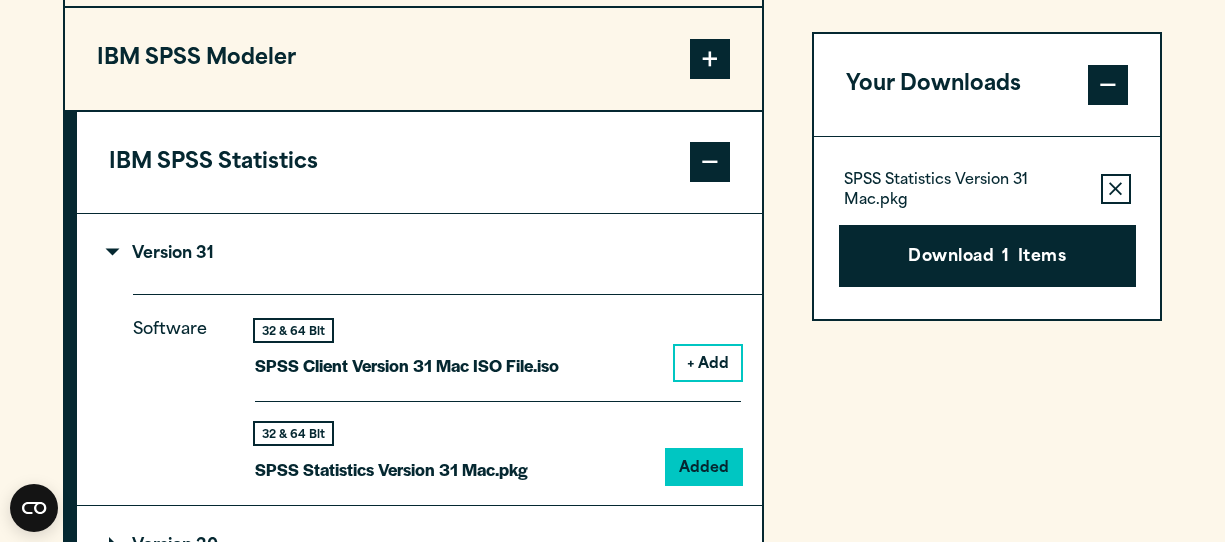 scroll, scrollTop: 1716, scrollLeft: 0, axis: vertical 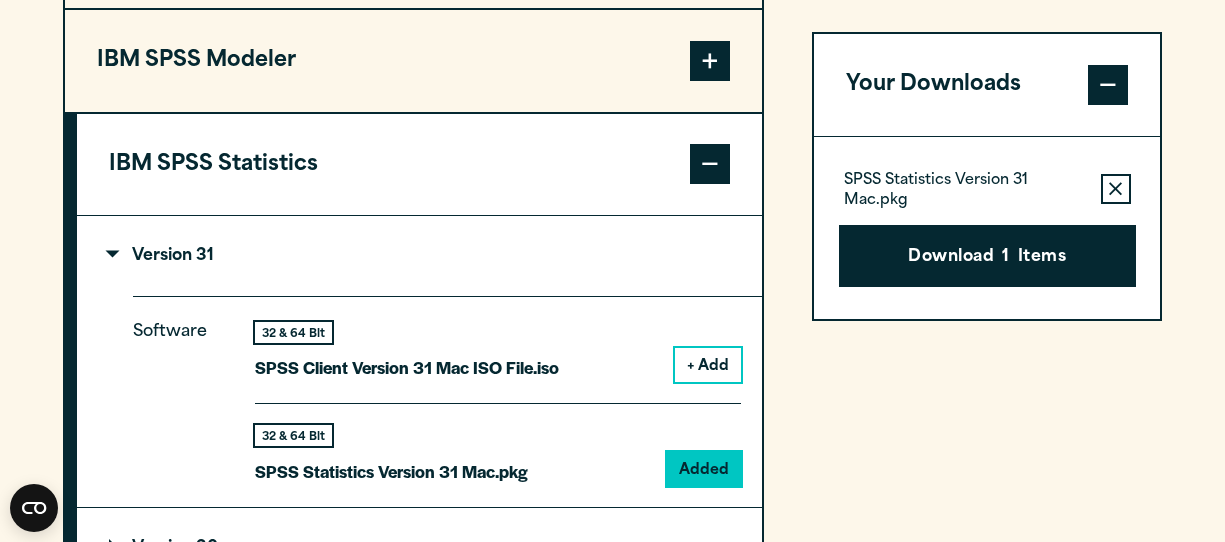 click on "IBM SPSS Statistics" at bounding box center [419, 165] 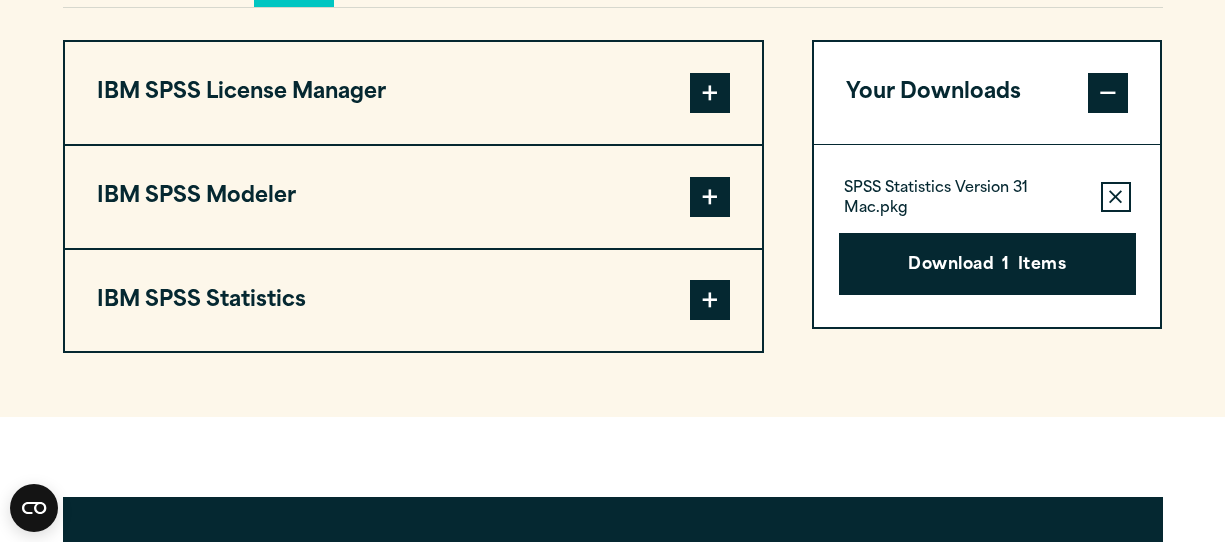 scroll, scrollTop: 1575, scrollLeft: 0, axis: vertical 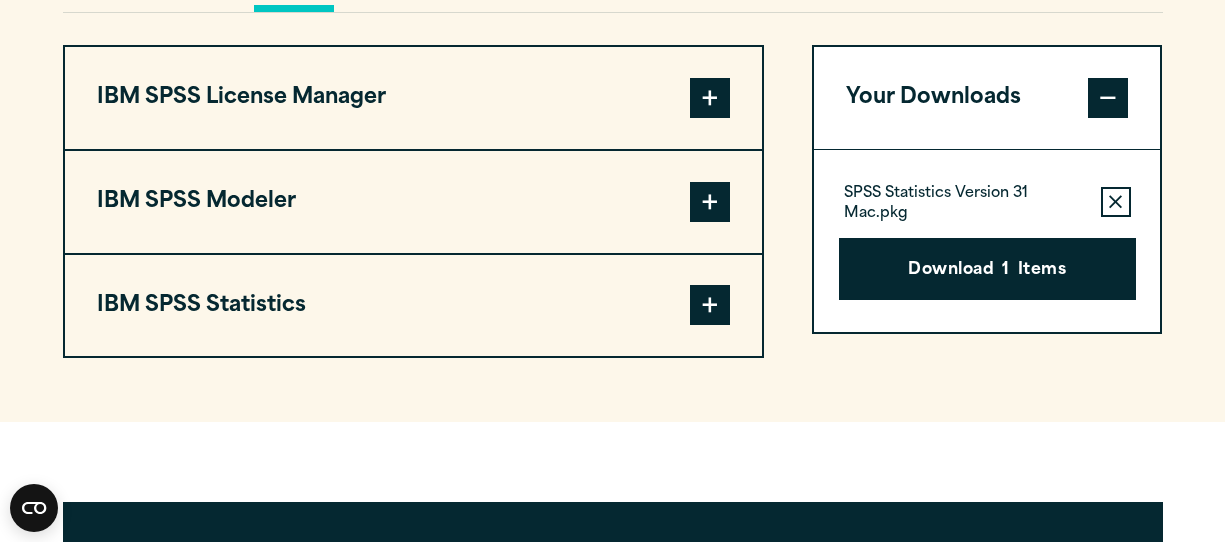 click on "IBM SPSS Modeler" at bounding box center [413, 202] 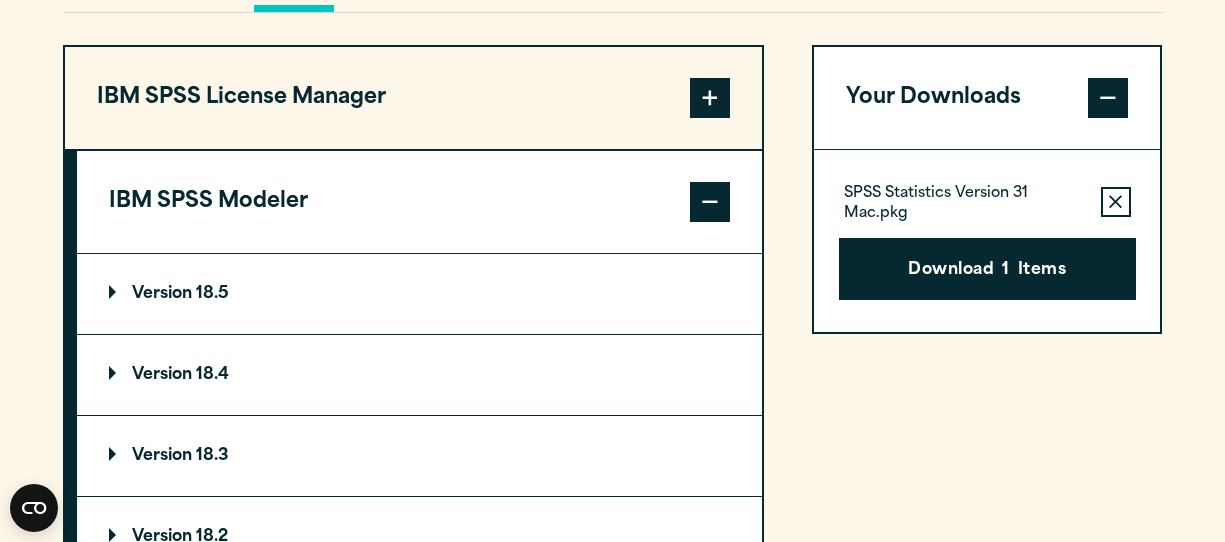 click on "Version 18.5" at bounding box center [169, 294] 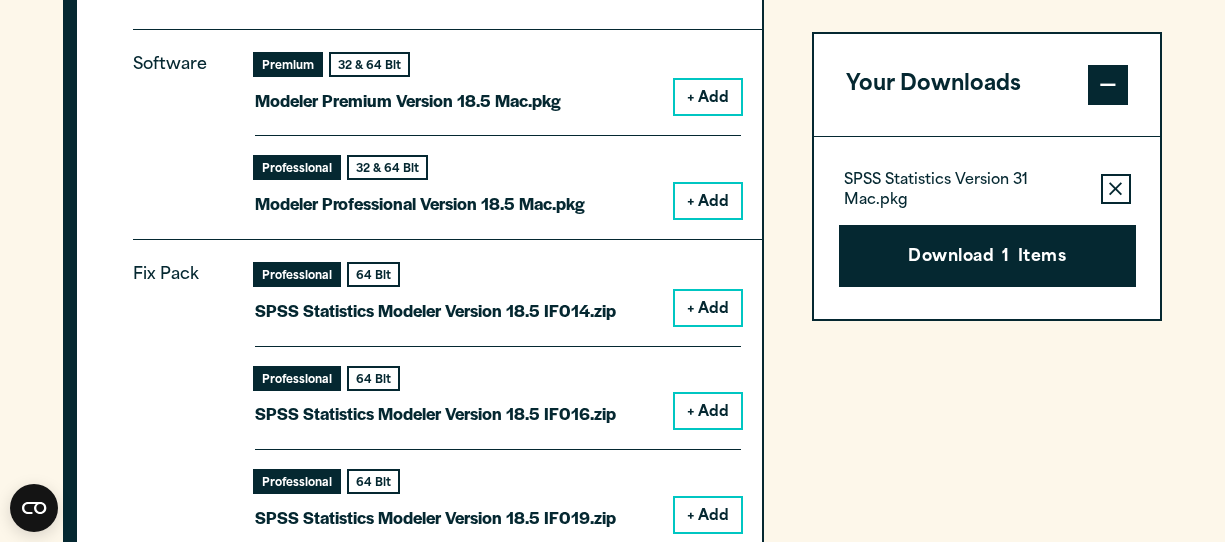 scroll, scrollTop: 1842, scrollLeft: 0, axis: vertical 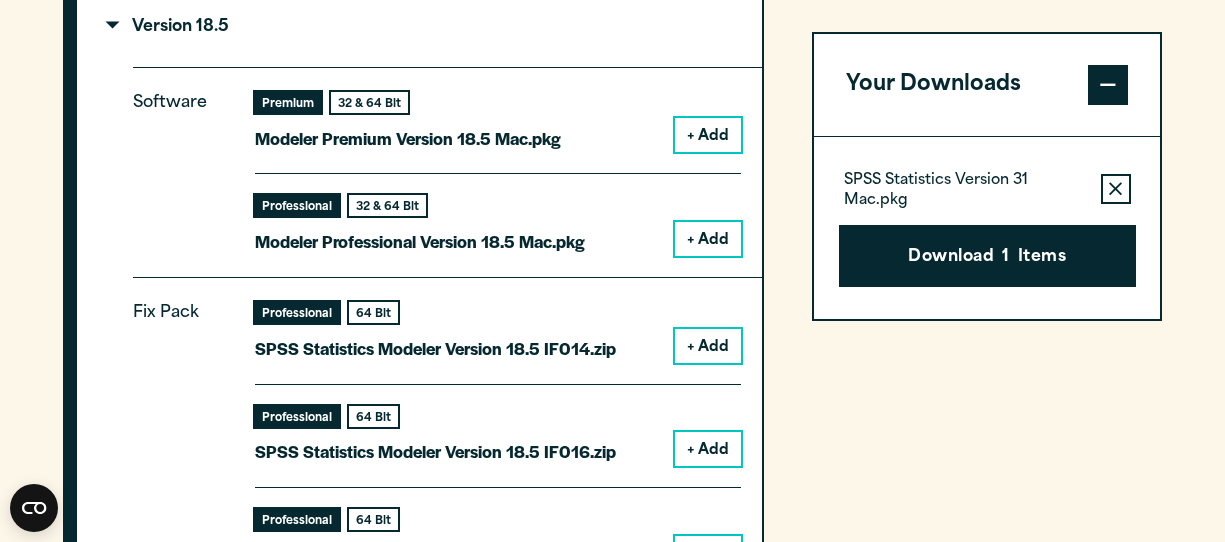click on "Modeler Premium Version 18.5 Mac.pkg" at bounding box center [408, 138] 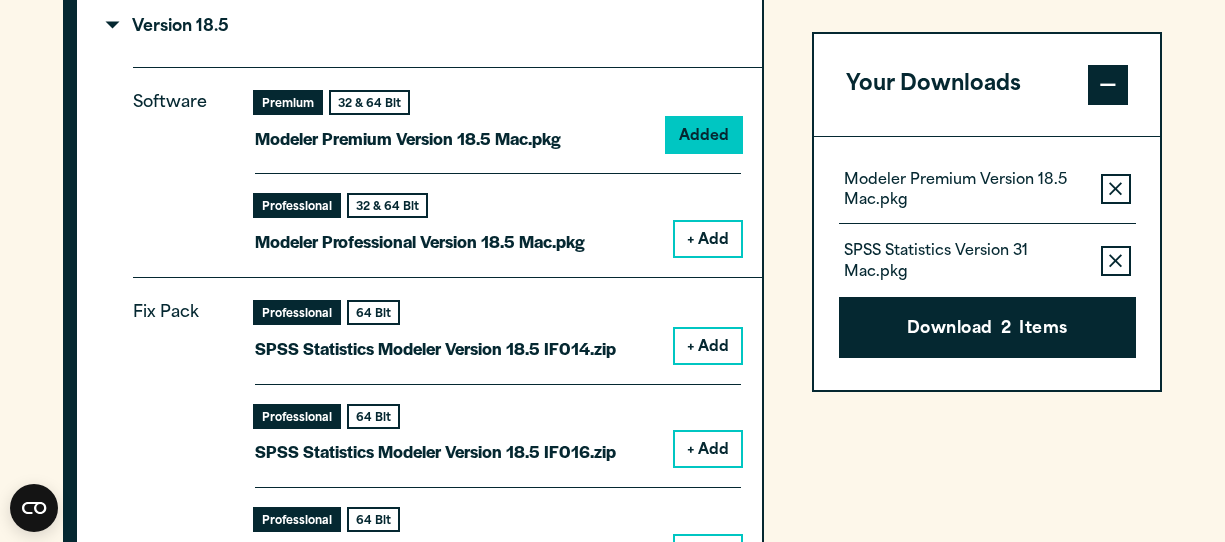 click 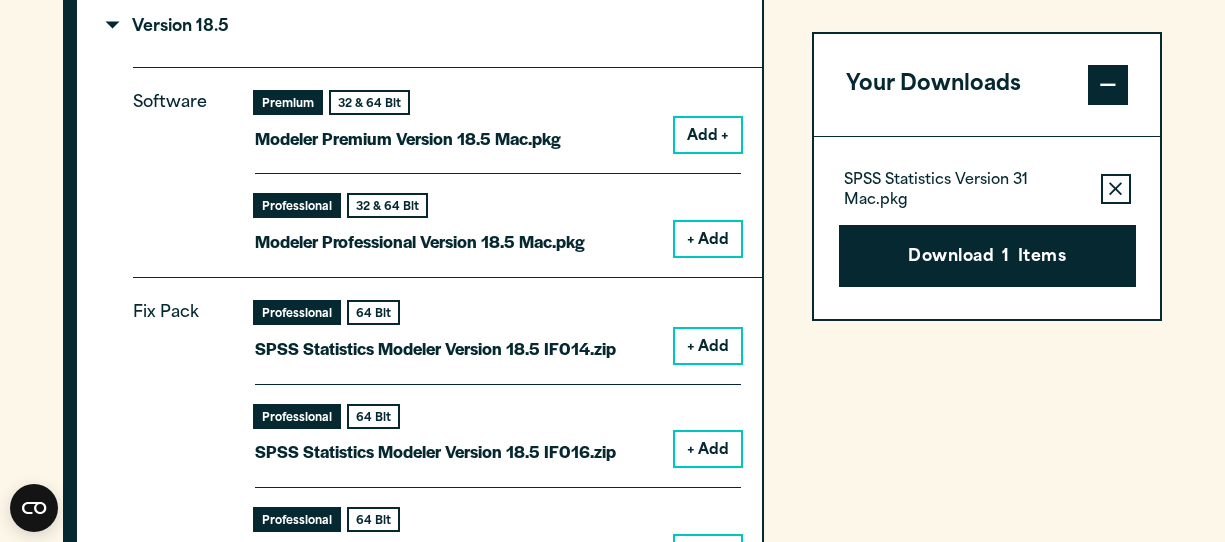 click 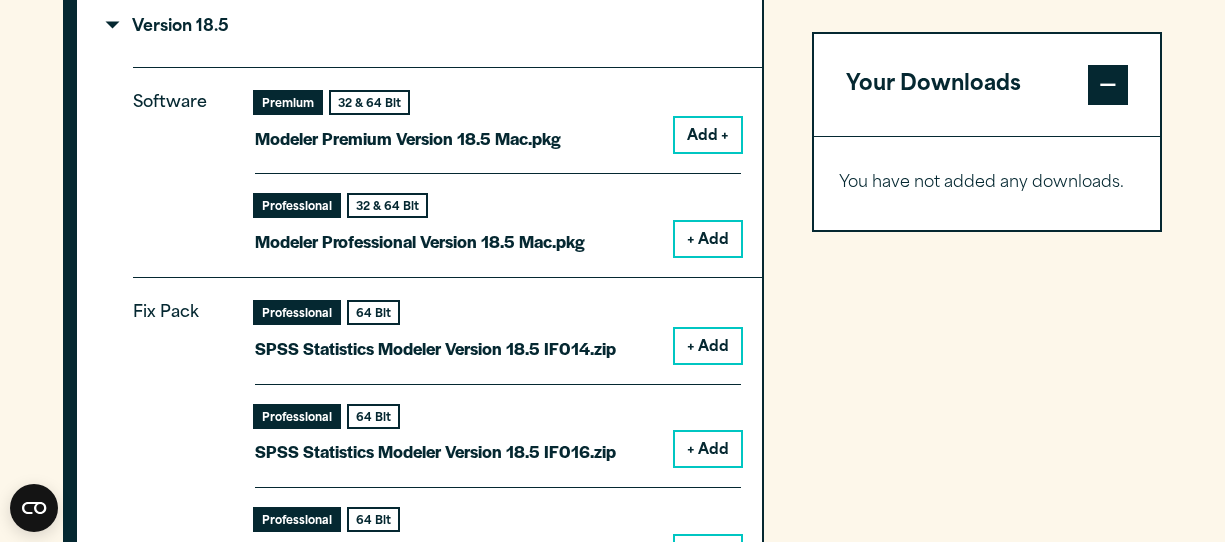click on "Modeler Premium Version 18.5 Mac.pkg" at bounding box center (408, 138) 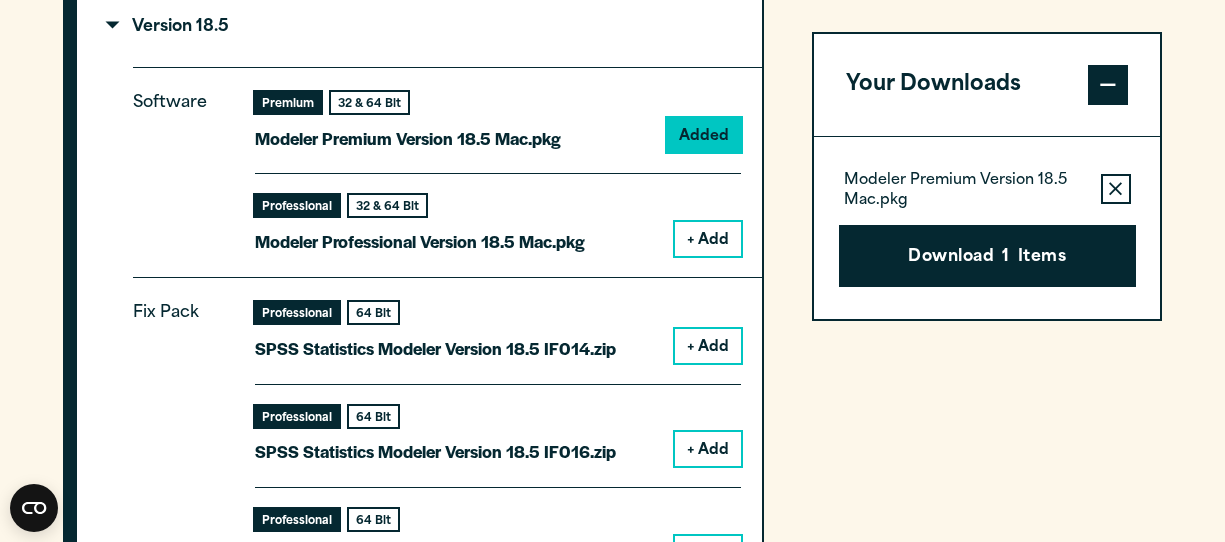 click on "+ Add" at bounding box center [708, 239] 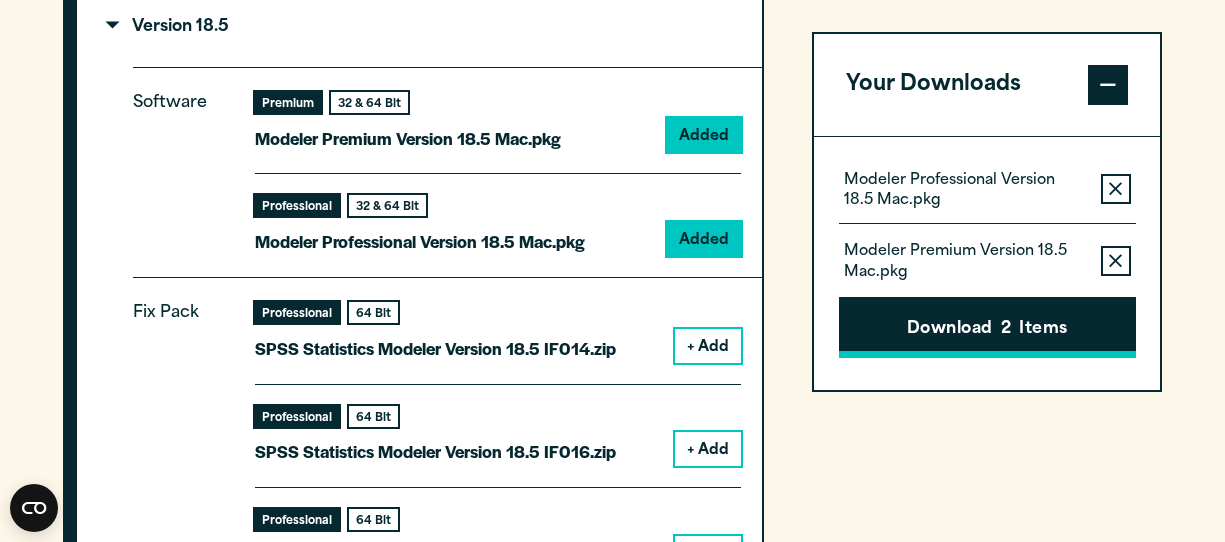 click on "Download  2  Items" at bounding box center (987, 328) 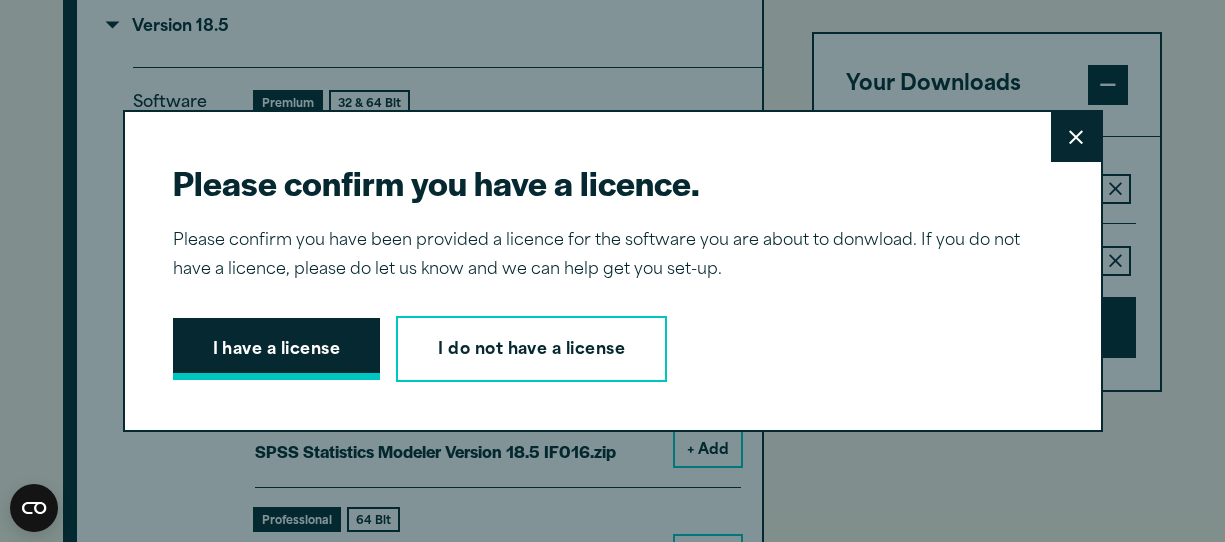 click on "I have a license" at bounding box center (277, 349) 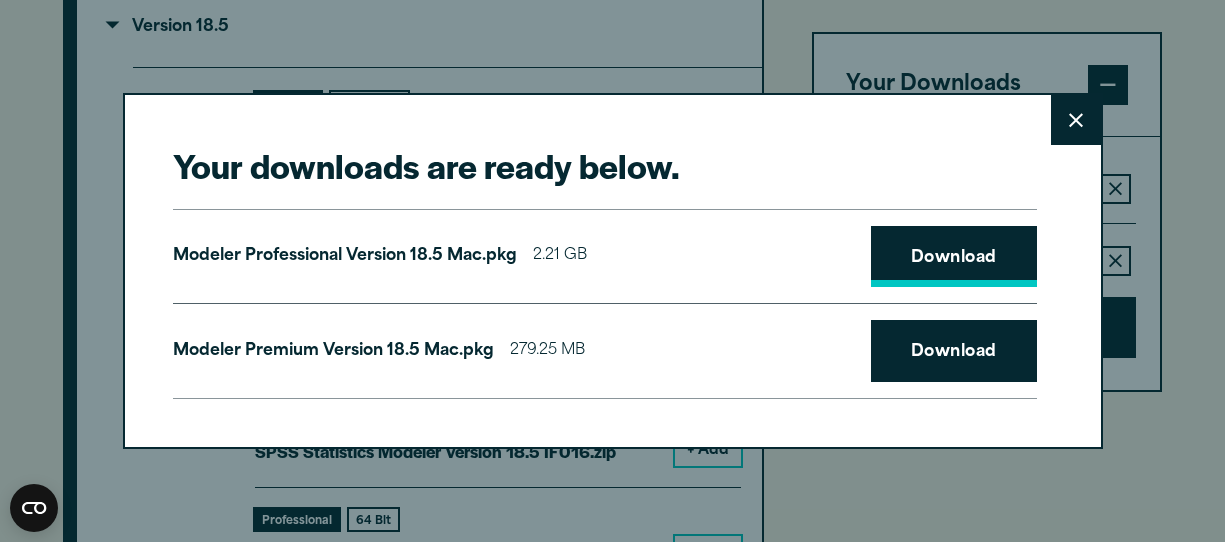 click on "Download" at bounding box center (954, 257) 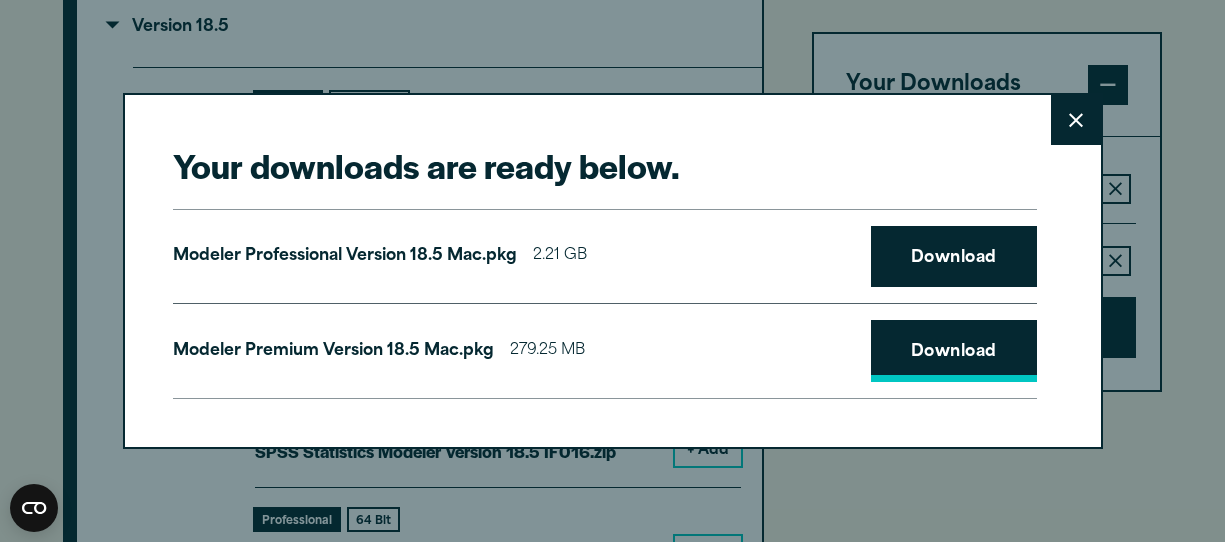 click on "Download" at bounding box center (954, 351) 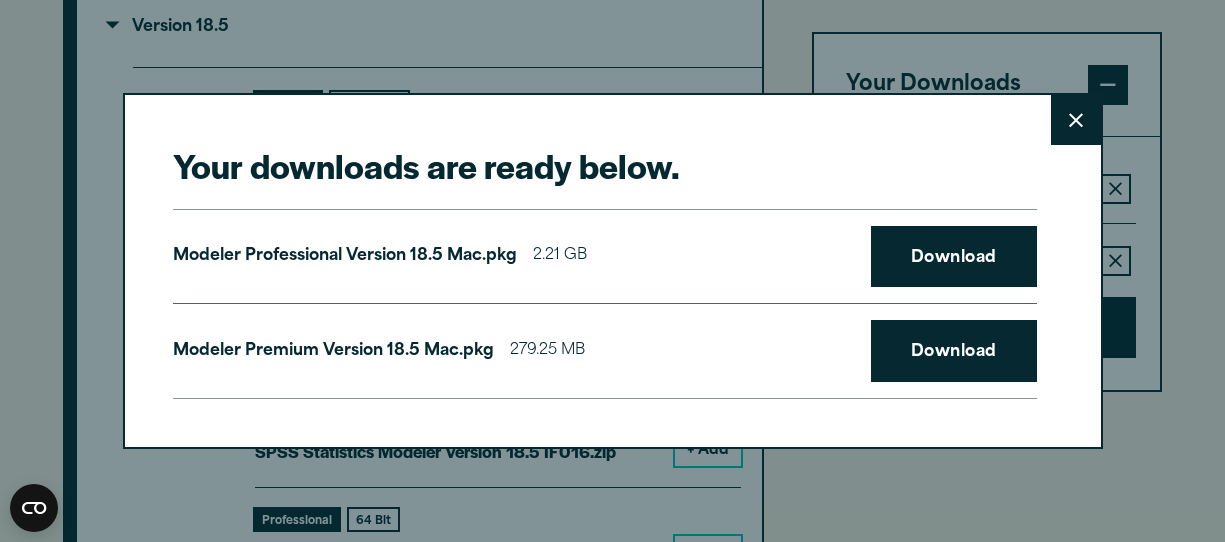 click on "Close" at bounding box center (1076, 120) 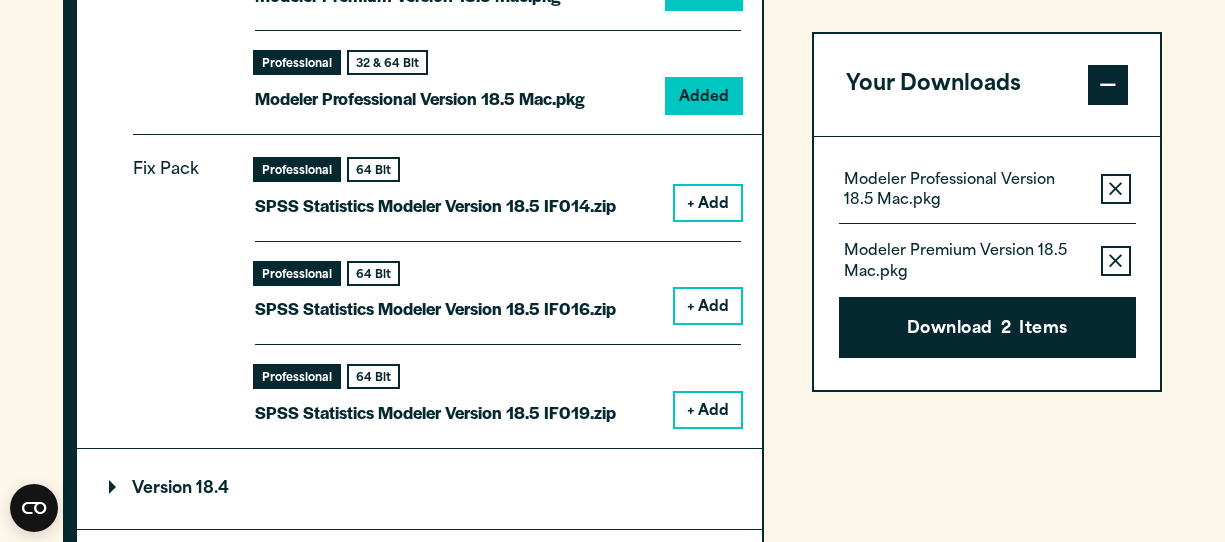 scroll, scrollTop: 1991, scrollLeft: 0, axis: vertical 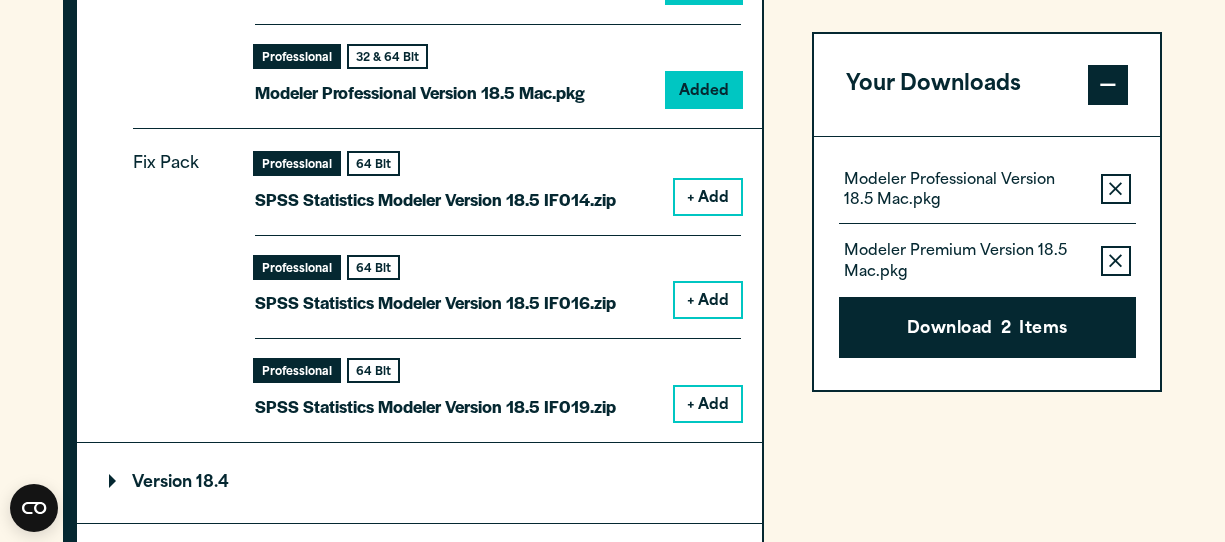 click on "+ Add" at bounding box center [708, 197] 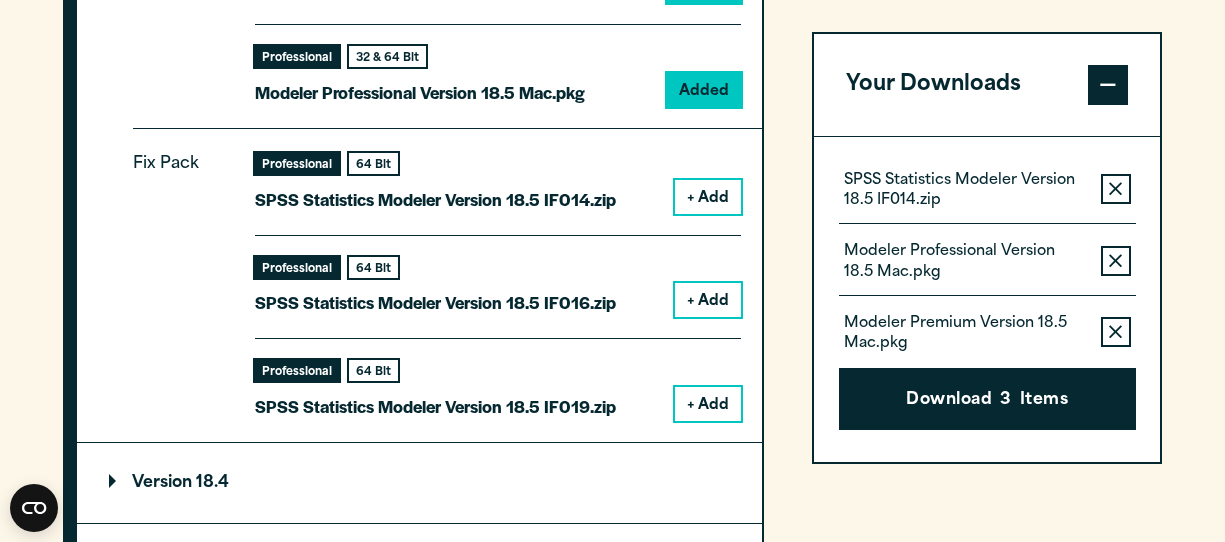 click on "+ Add" at bounding box center [708, 300] 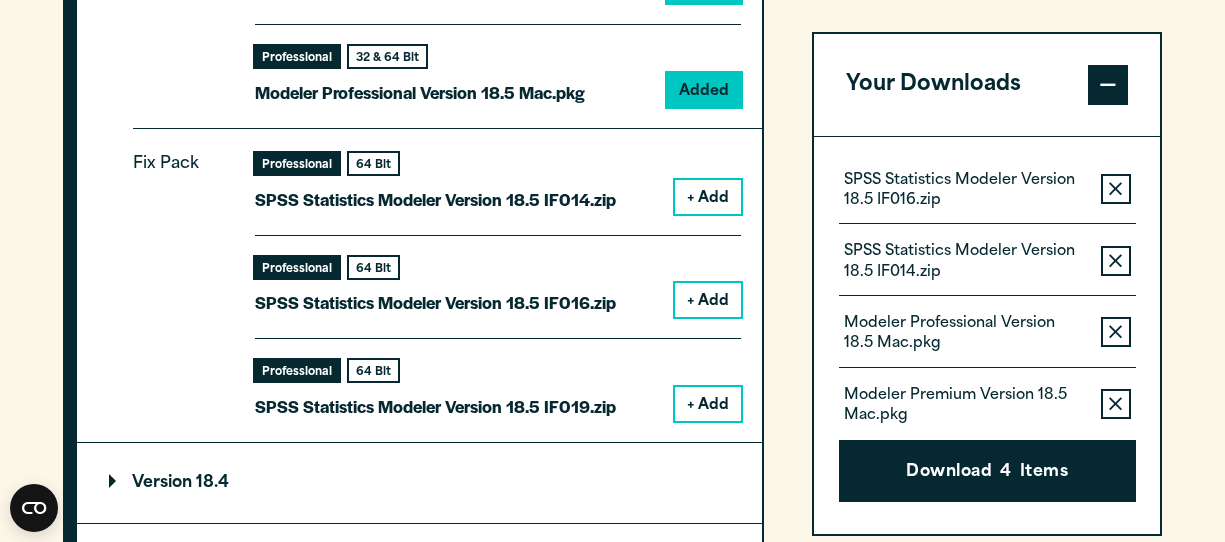 click on "+ Add" at bounding box center (708, 404) 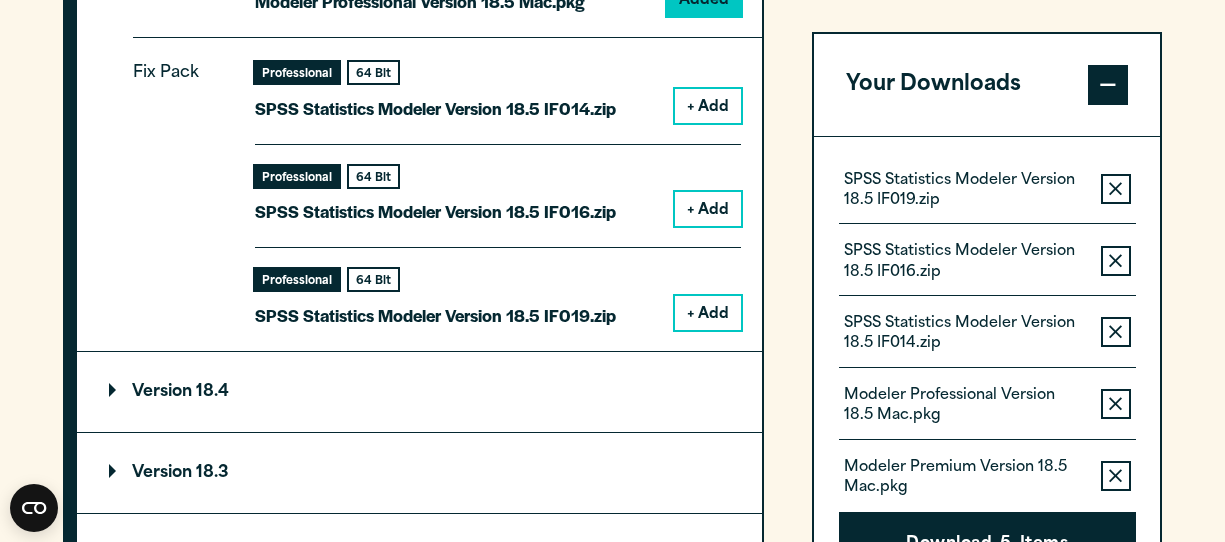 scroll, scrollTop: 2081, scrollLeft: 0, axis: vertical 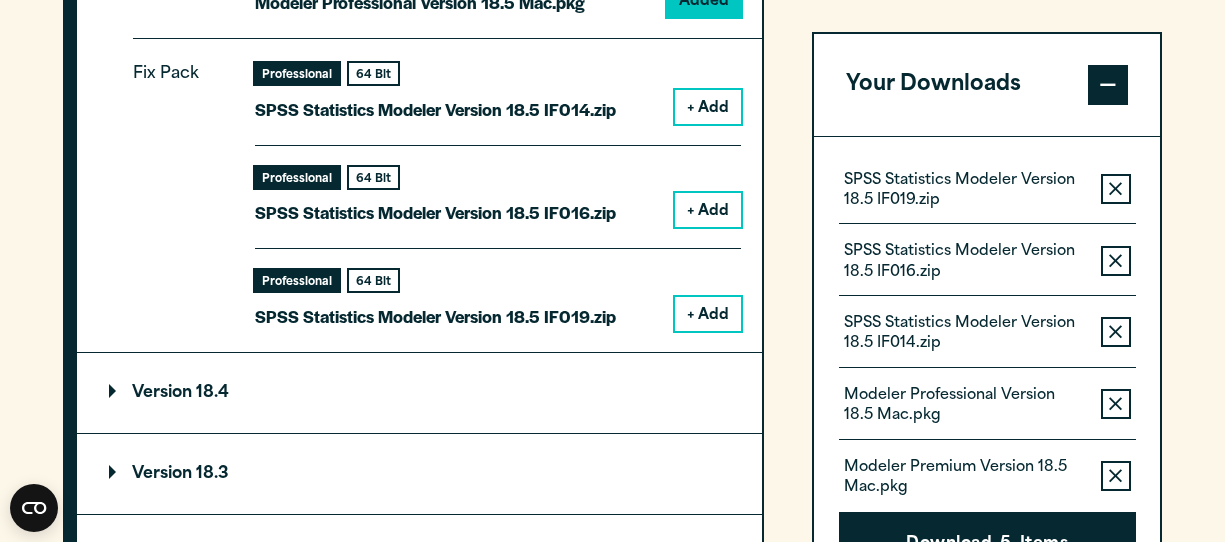 click on "Remove this item from your software download list" at bounding box center [1116, 476] 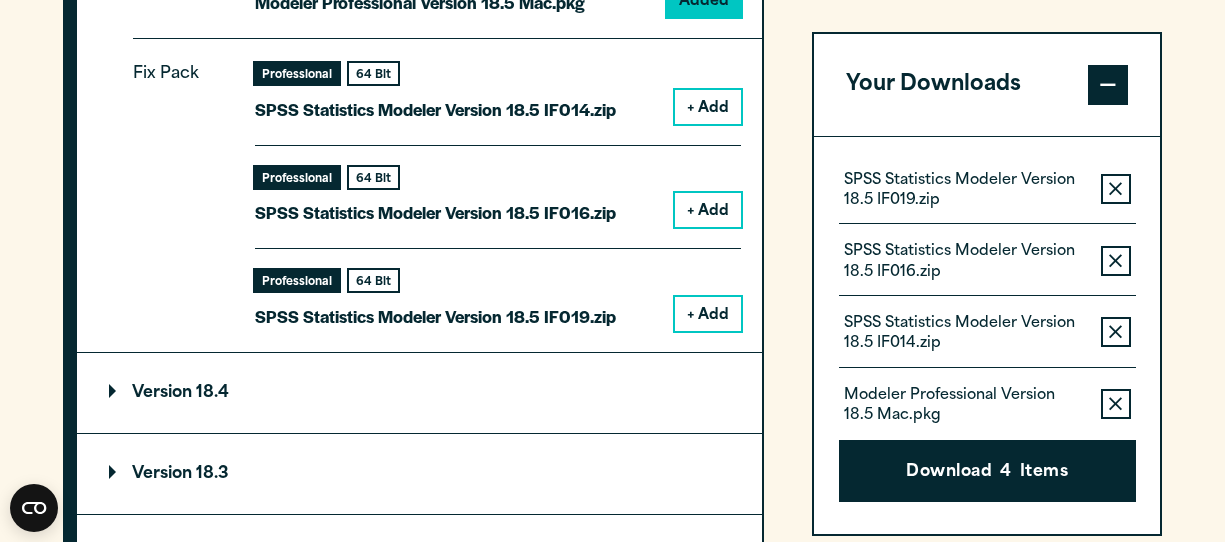 click on "Remove this item from your software download list" at bounding box center (1116, 404) 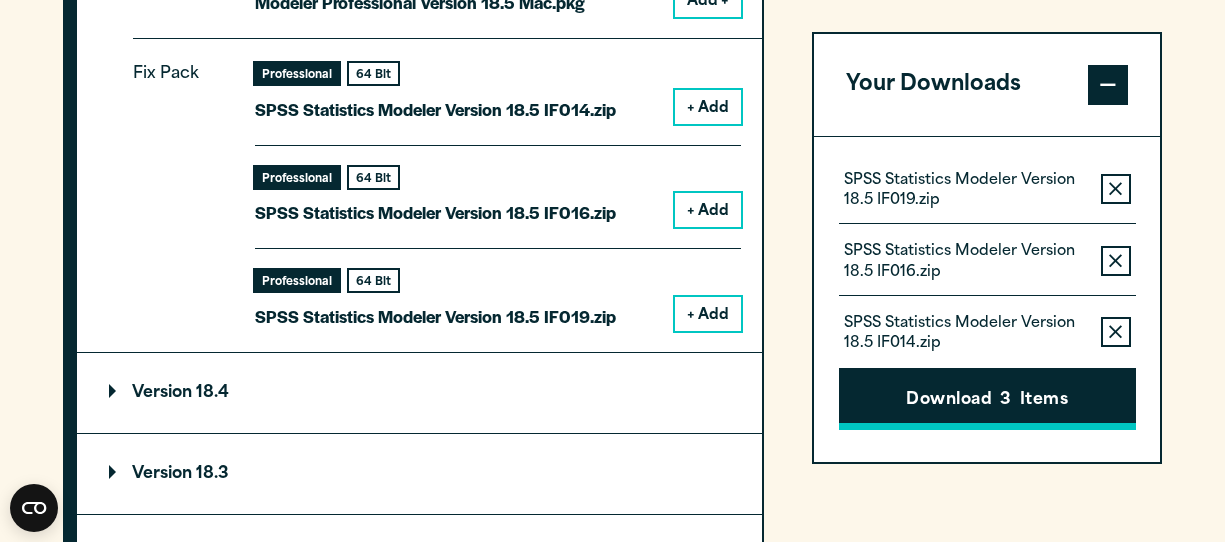 click on "Download  3  Items" at bounding box center (987, 400) 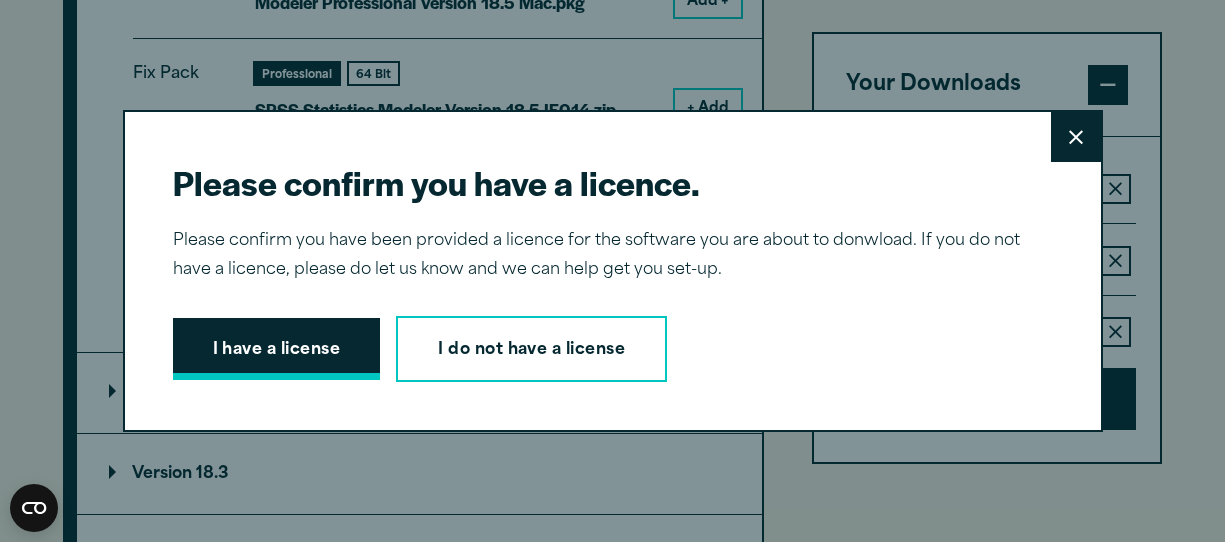 click on "I have a license" at bounding box center (277, 349) 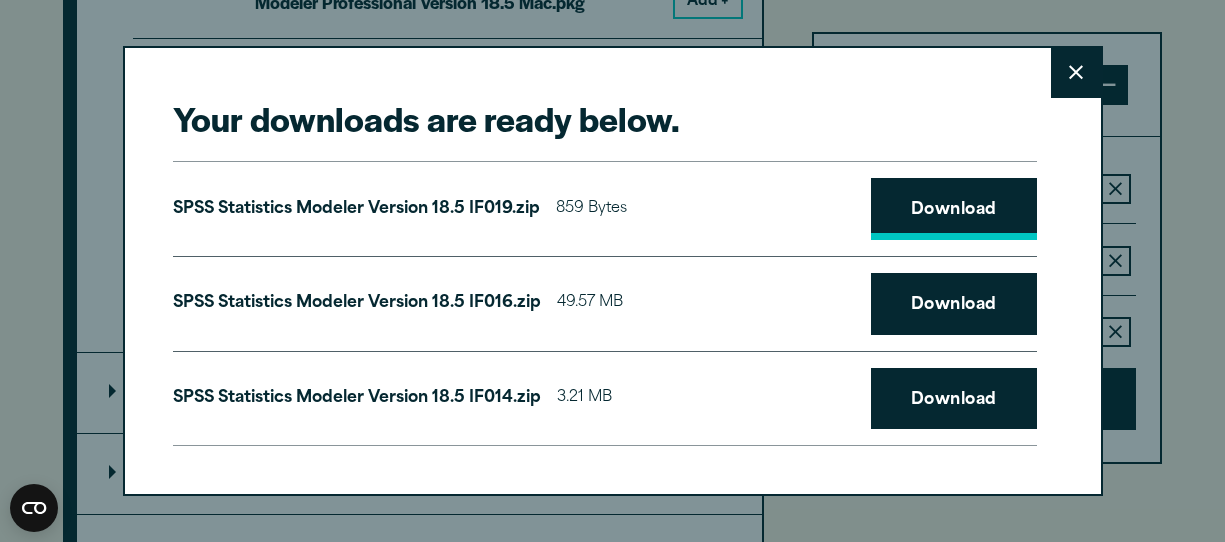 click on "Download" at bounding box center (954, 209) 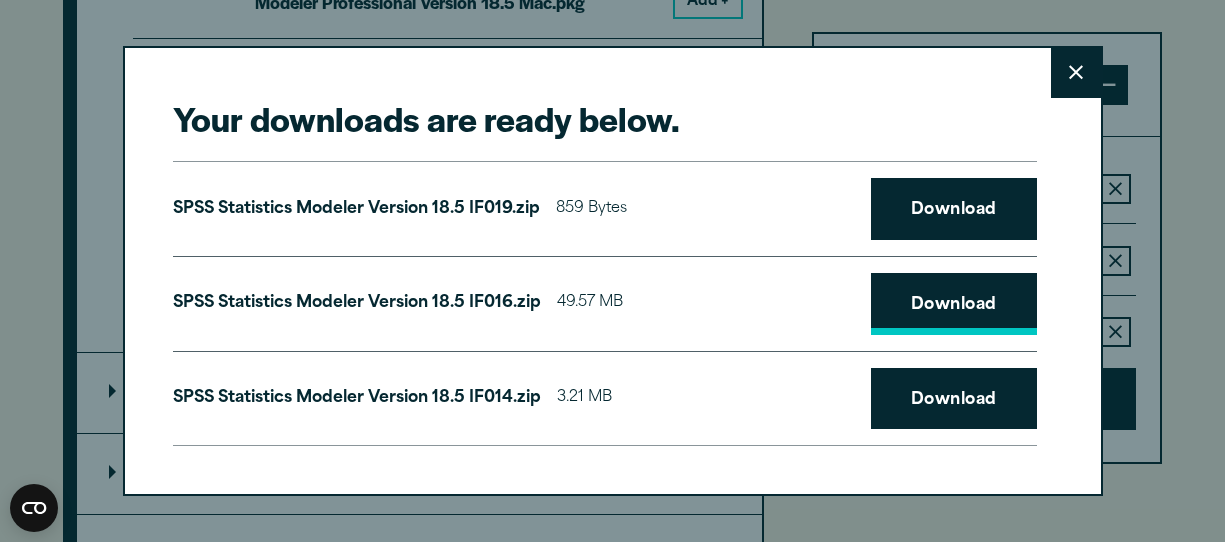 click on "Download" at bounding box center (954, 304) 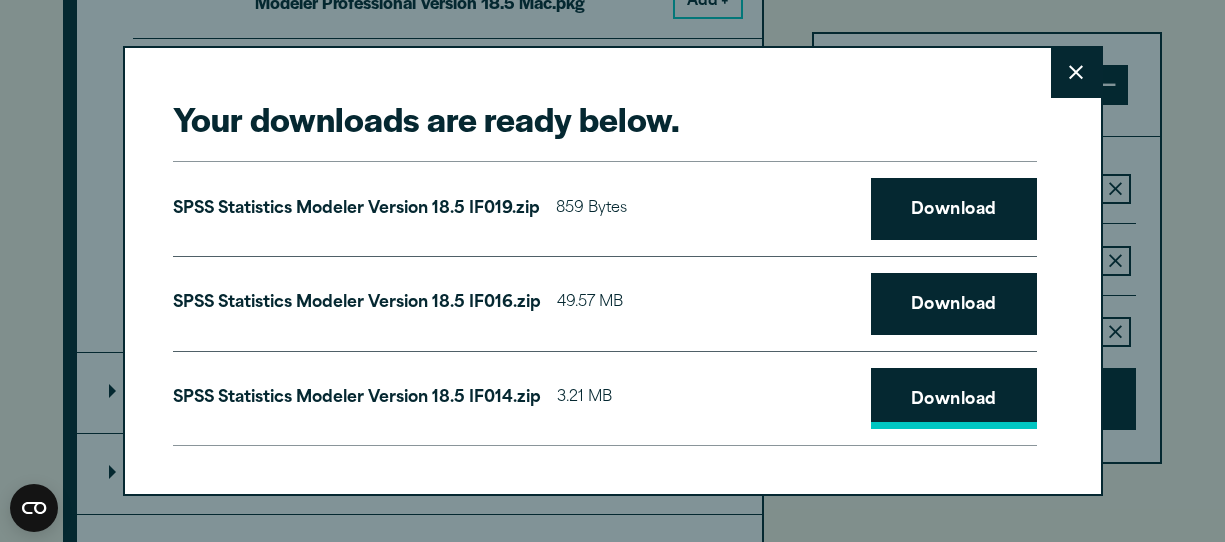 click on "Download" at bounding box center [954, 399] 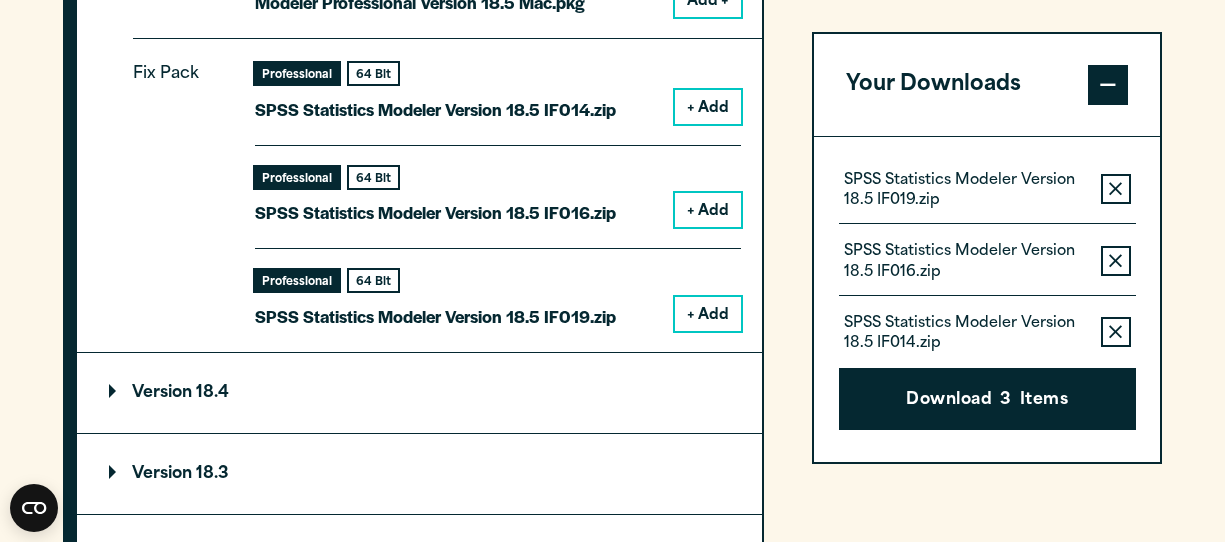 click on "Your downloads are ready below.
Close
SPSS Statistics Modeler Version 18.5 IF019.zip
859 Bytes
Download
SPSS Statistics Modeler Version 18.5 IF016.zip
49.57 MB
Download
SPSS Statistics Modeler Version 18.5 IF014.zip
3.21 MB
Download" at bounding box center (612, 271) 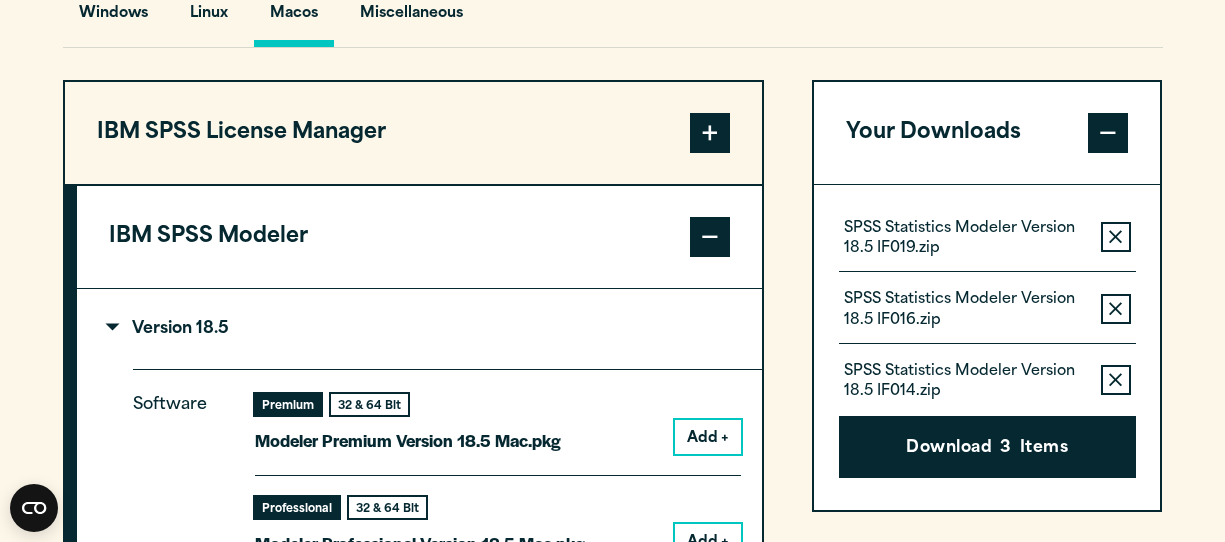 scroll, scrollTop: 1508, scrollLeft: 0, axis: vertical 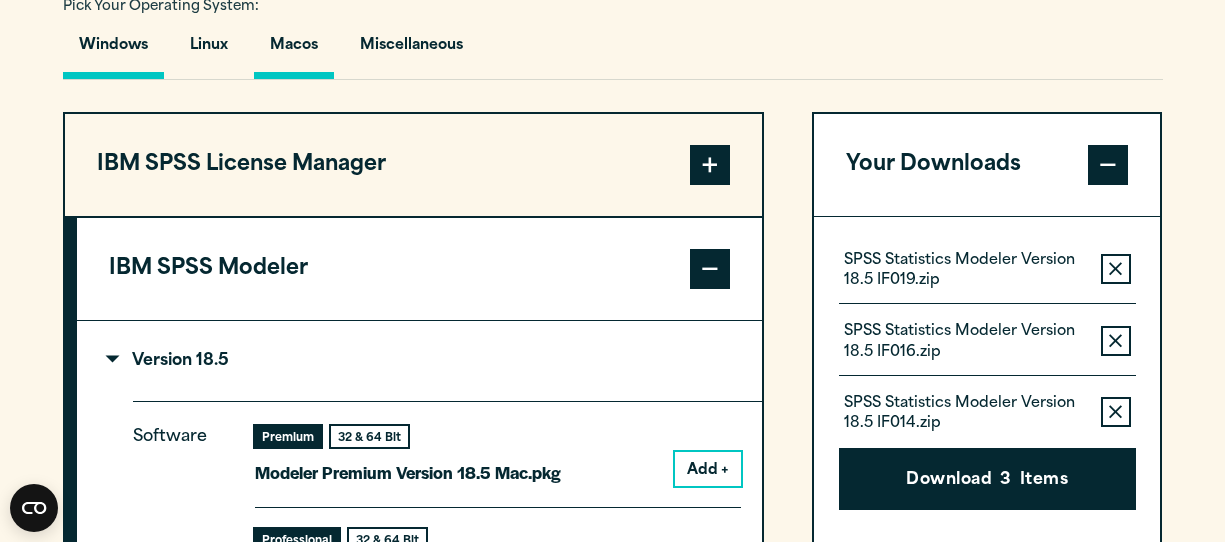 click on "Windows" at bounding box center [113, 50] 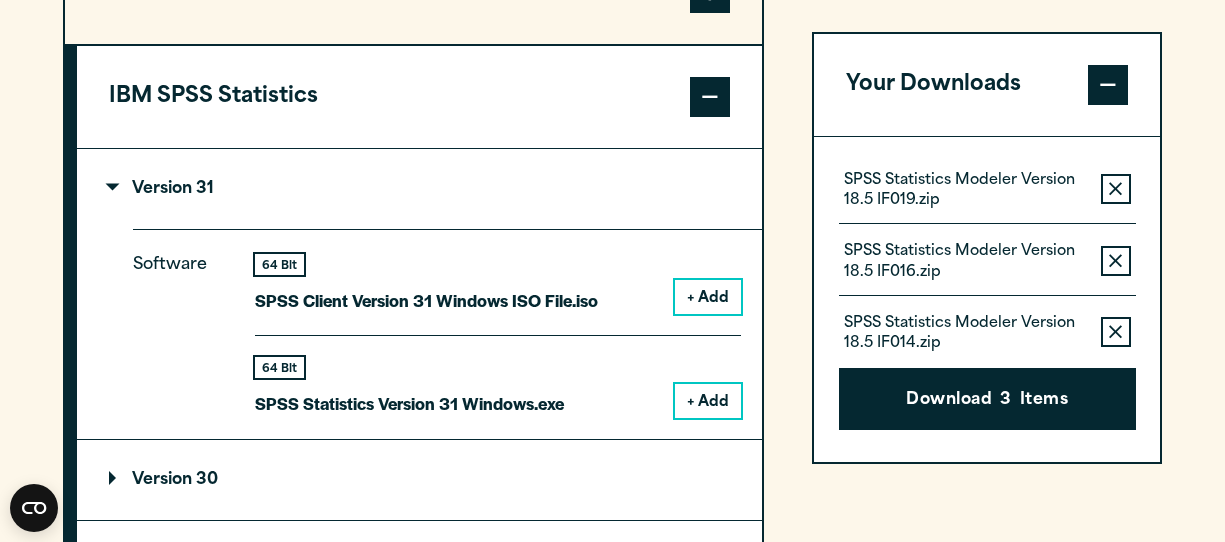 scroll, scrollTop: 1678, scrollLeft: 0, axis: vertical 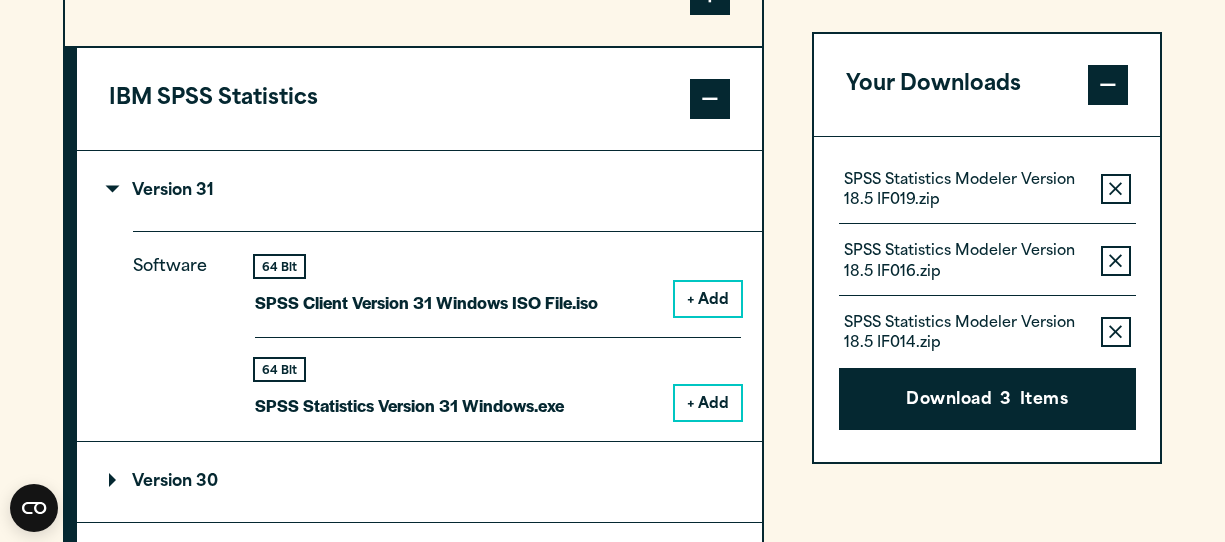 click on "IBM SPSS Statistics" at bounding box center (419, 99) 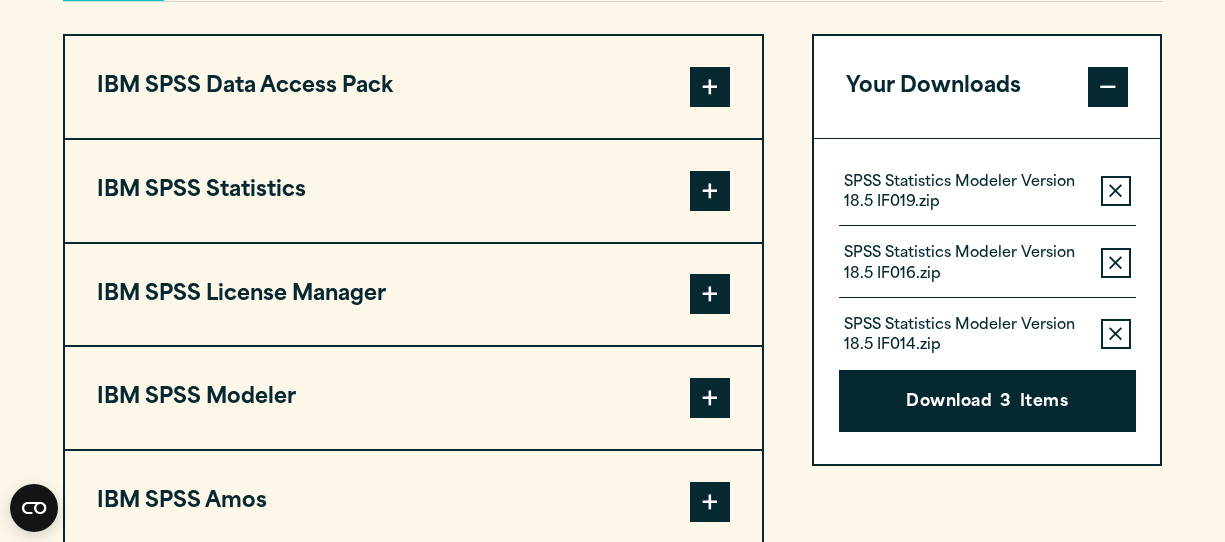scroll, scrollTop: 1588, scrollLeft: 0, axis: vertical 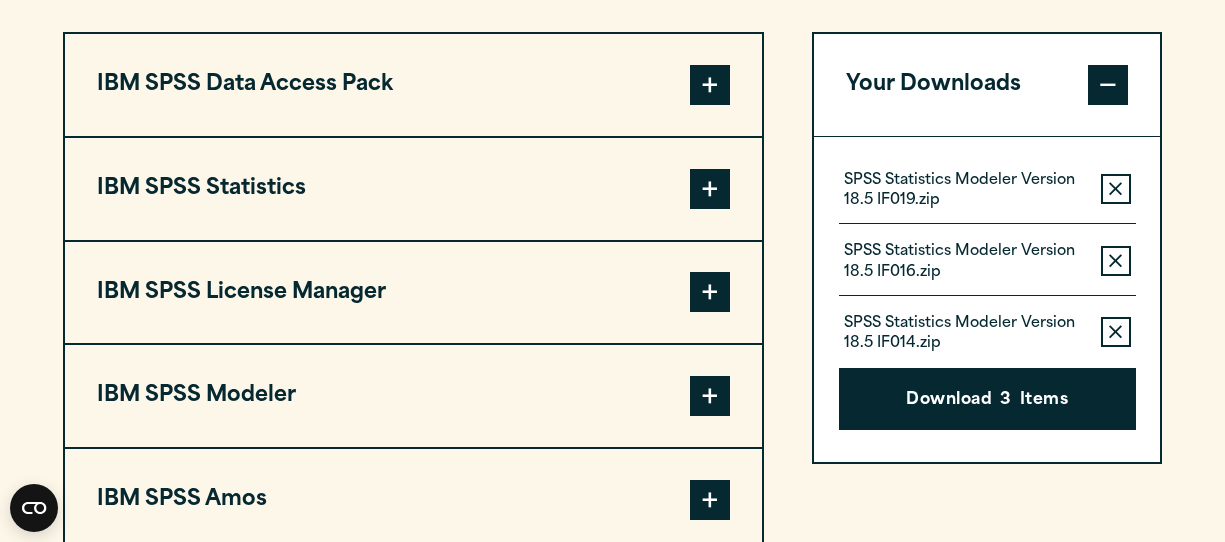 click on "IBM SPSS Data Access Pack" at bounding box center [413, 85] 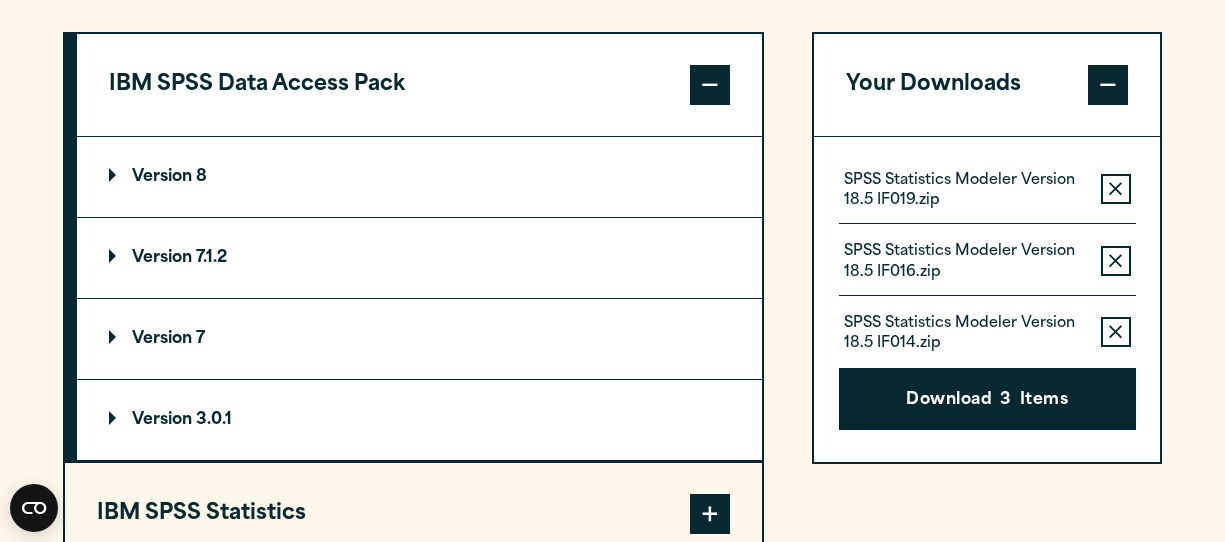 click on "Version 8" at bounding box center [158, 177] 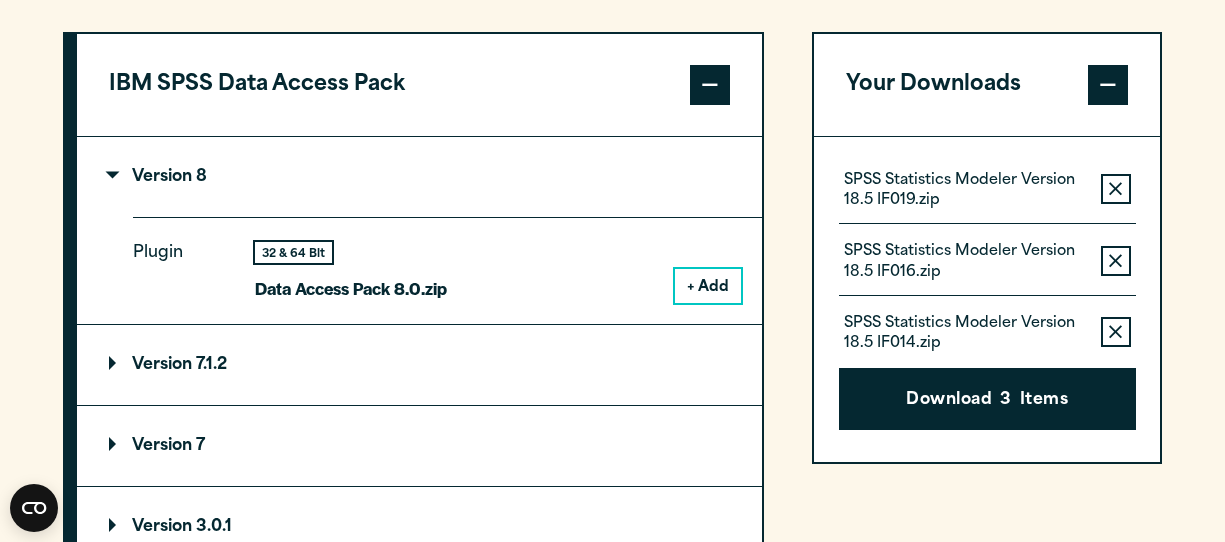 click on "+ Add" at bounding box center (708, 286) 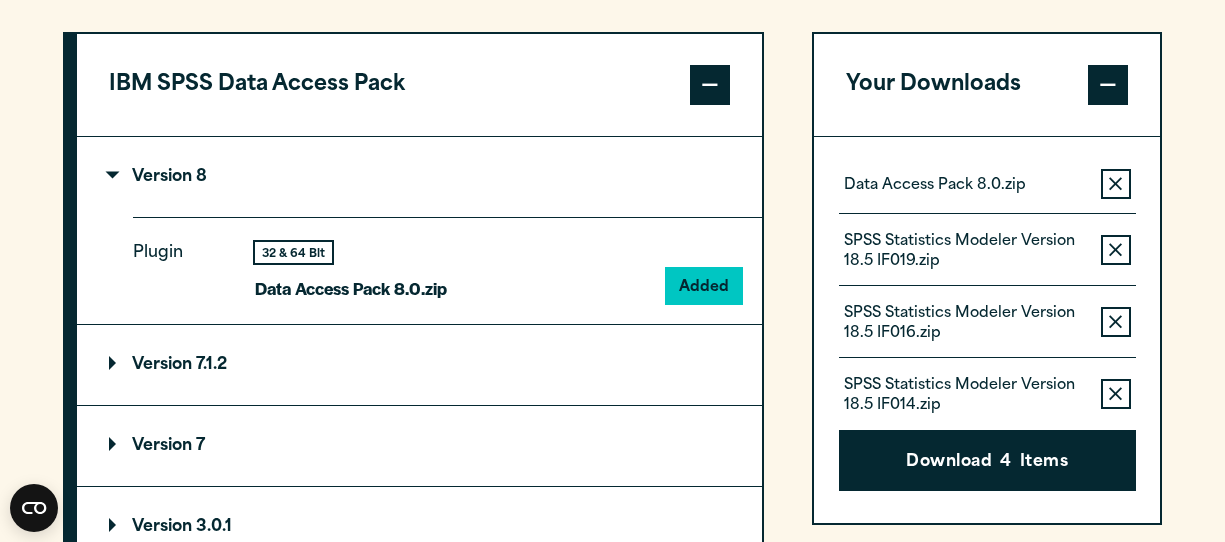 click on "Remove this item from your software download list" at bounding box center (1116, 250) 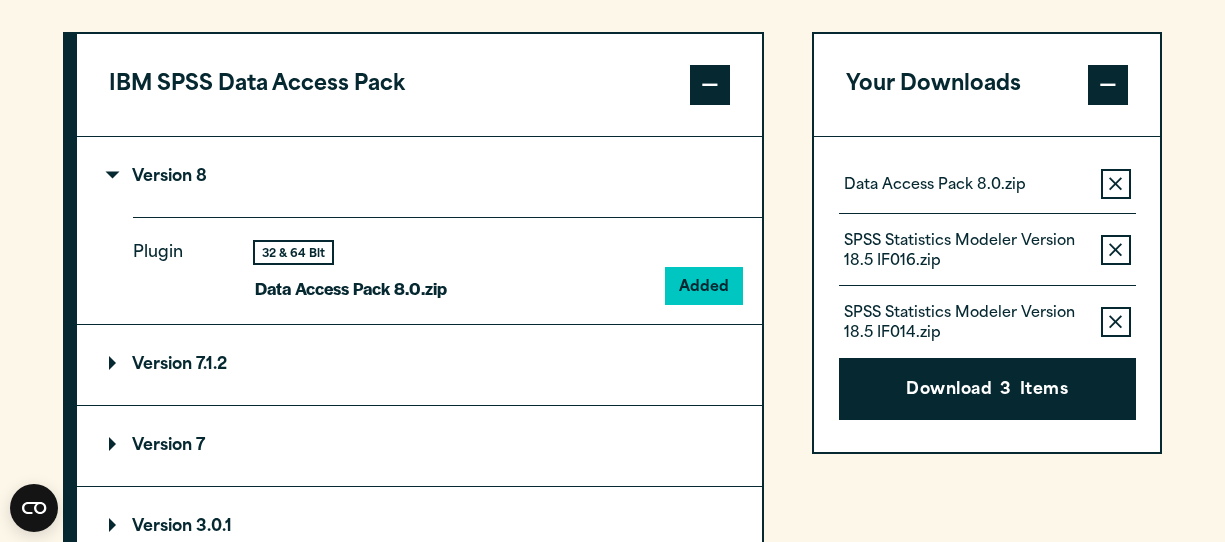click 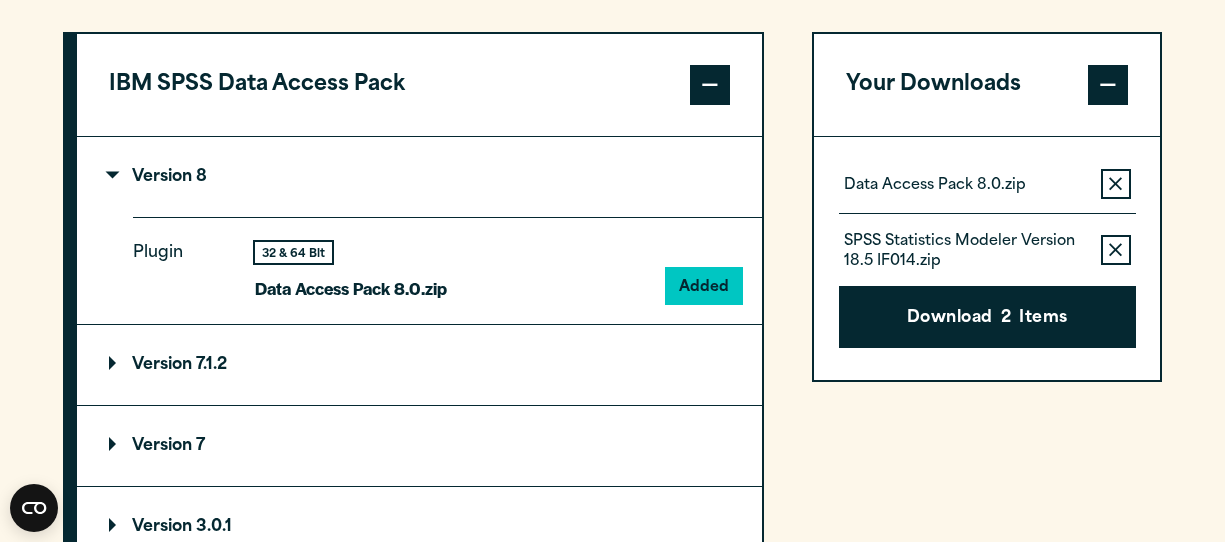 click 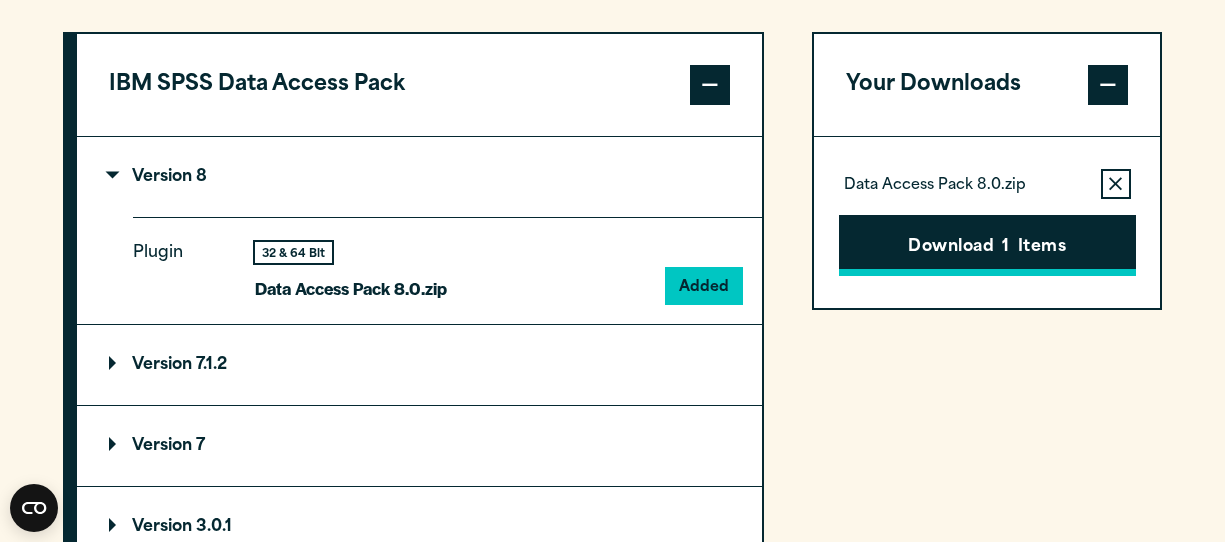 click on "Download  1  Items" at bounding box center [987, 246] 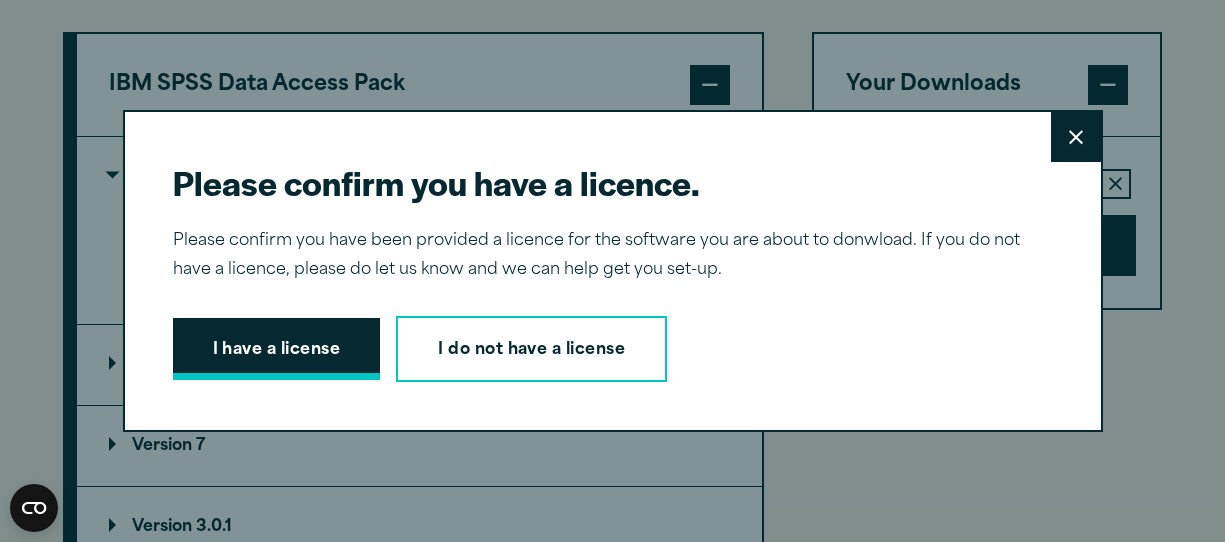 click on "I have a license" at bounding box center [277, 349] 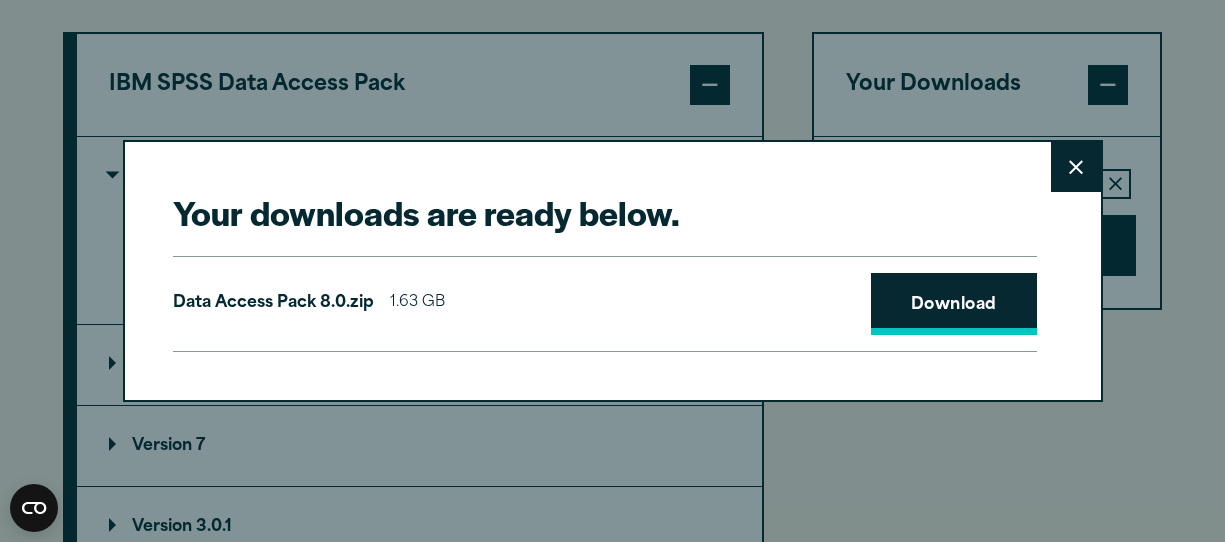 click on "Download" at bounding box center (954, 304) 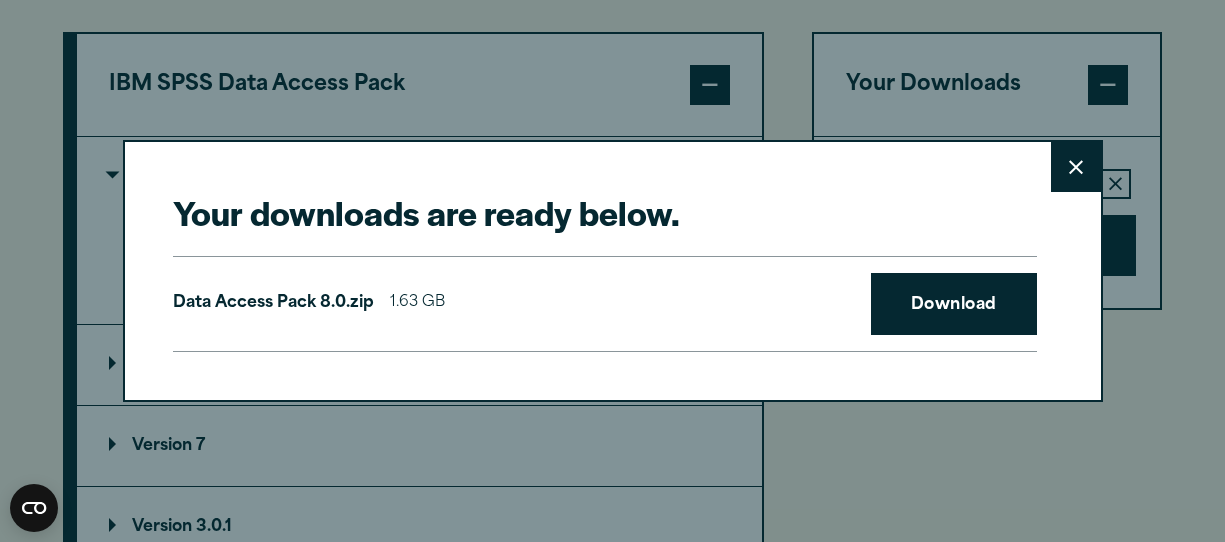 click on "Close" at bounding box center (1076, 167) 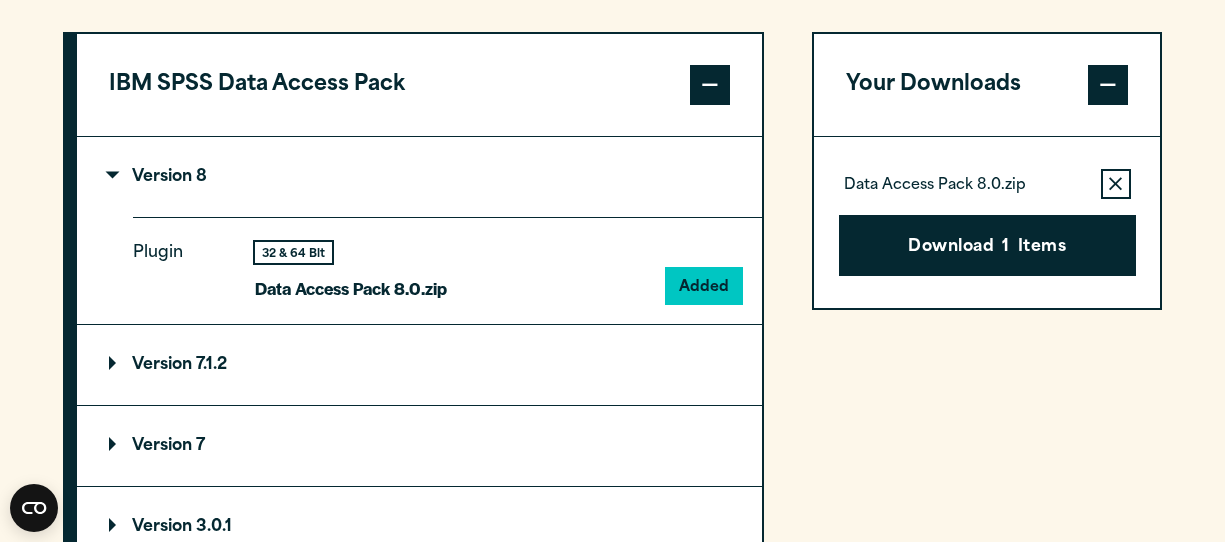 click on "Your downloads are ready below.
Close
Data Access Pack 8.0.zip
1.63 GB
Download" at bounding box center [612, 271] 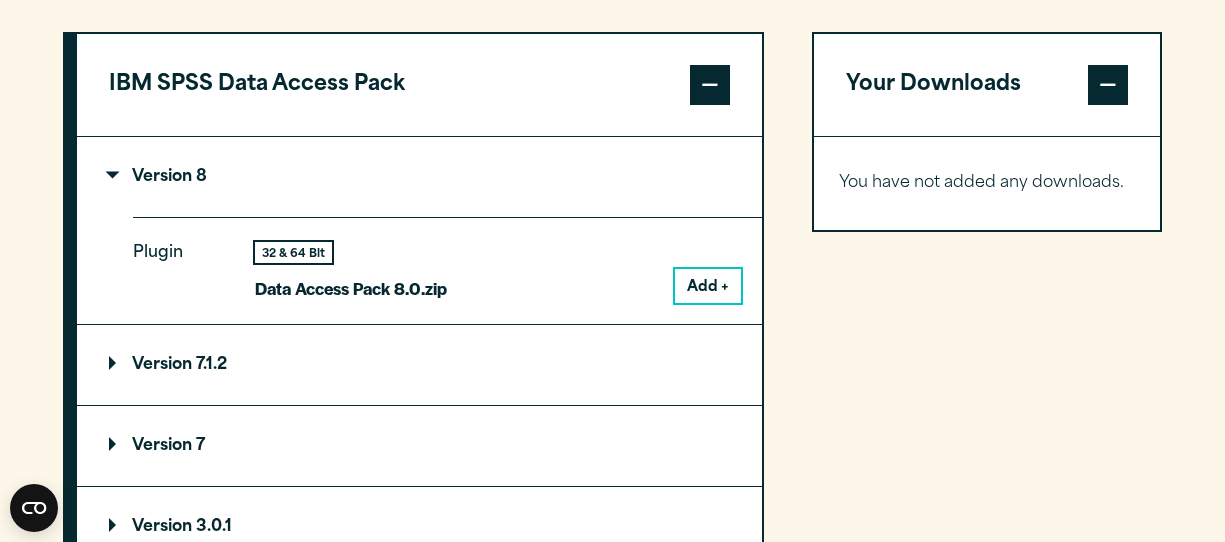 click at bounding box center [710, 85] 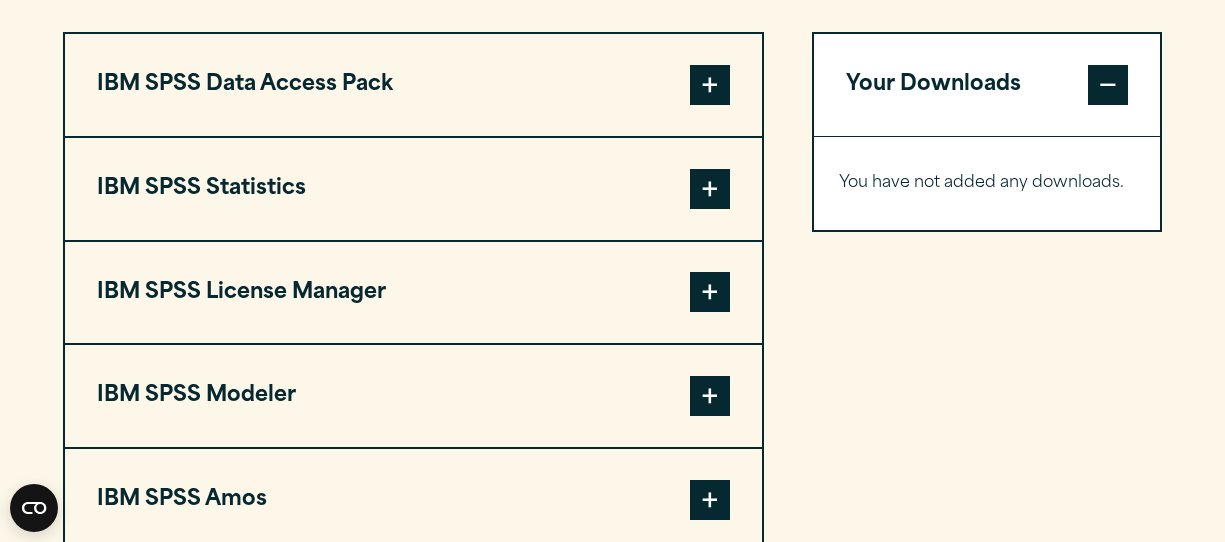 click on "IBM SPSS Statistics" at bounding box center [413, 189] 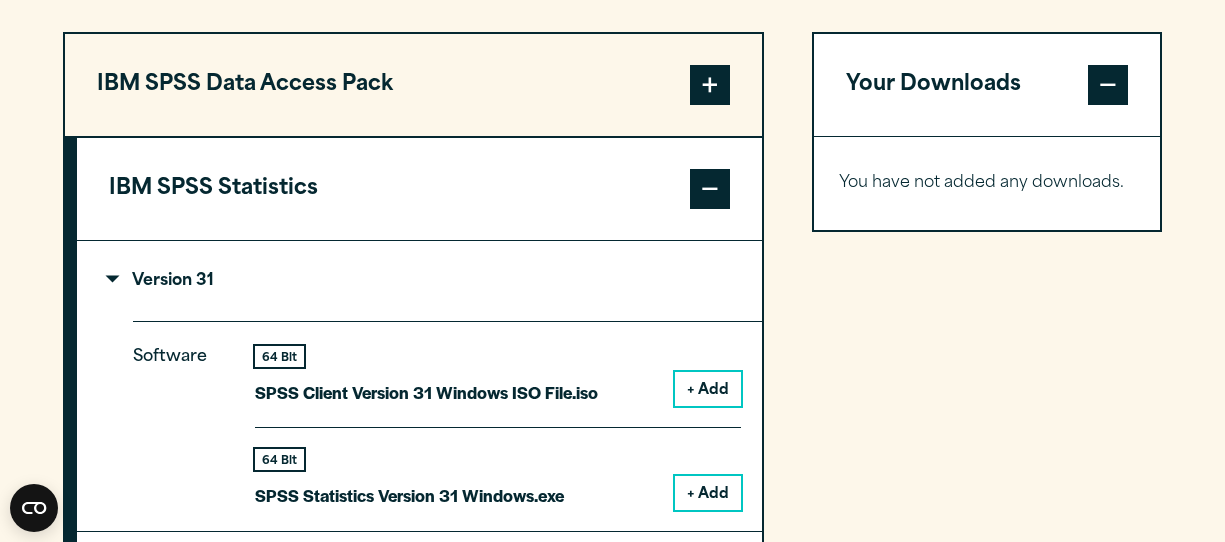 click on "IBM SPSS Statistics" at bounding box center (419, 189) 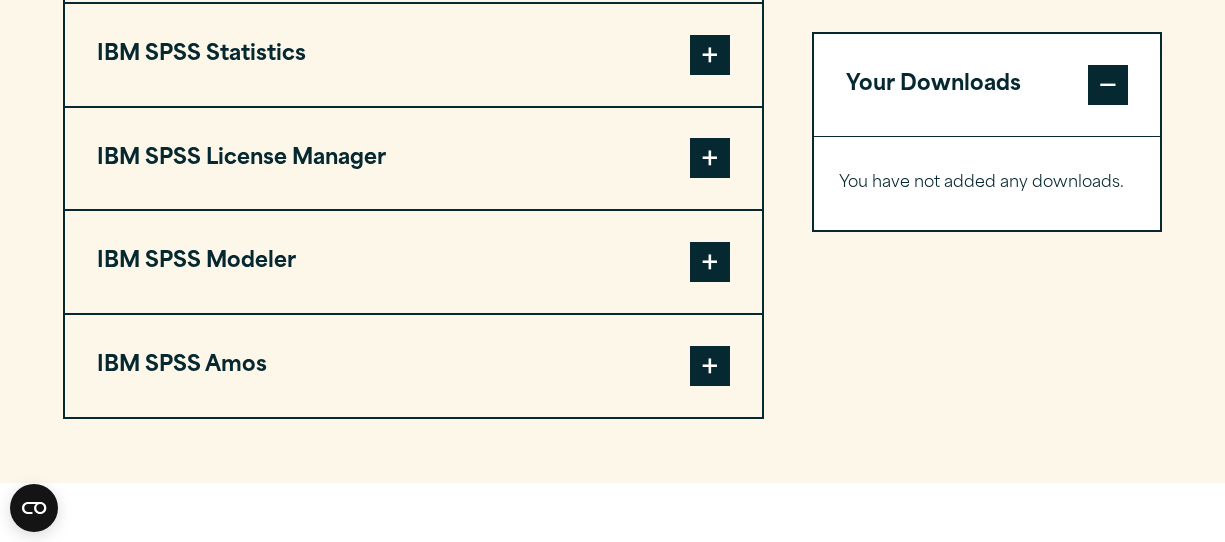 scroll, scrollTop: 1728, scrollLeft: 0, axis: vertical 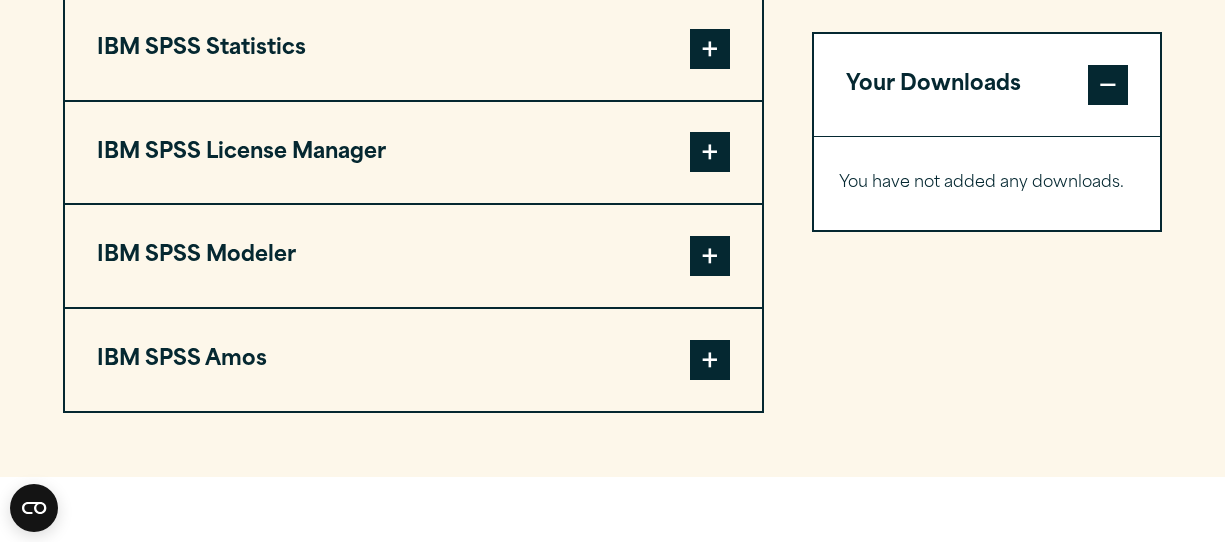 click on "IBM SPSS Modeler" at bounding box center (413, 256) 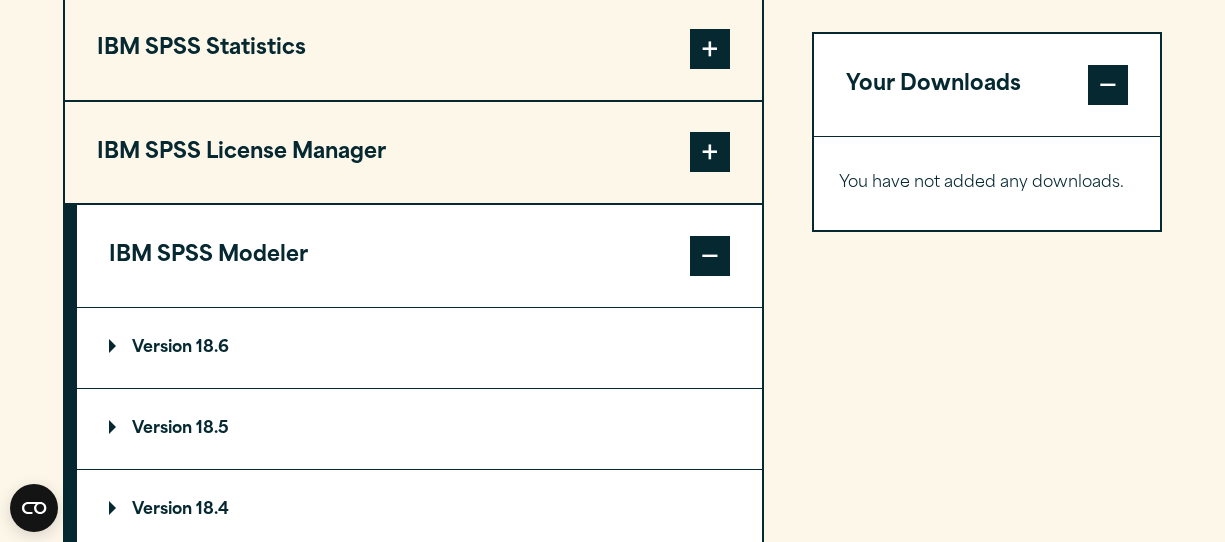click on "Version 18.6" at bounding box center [419, 348] 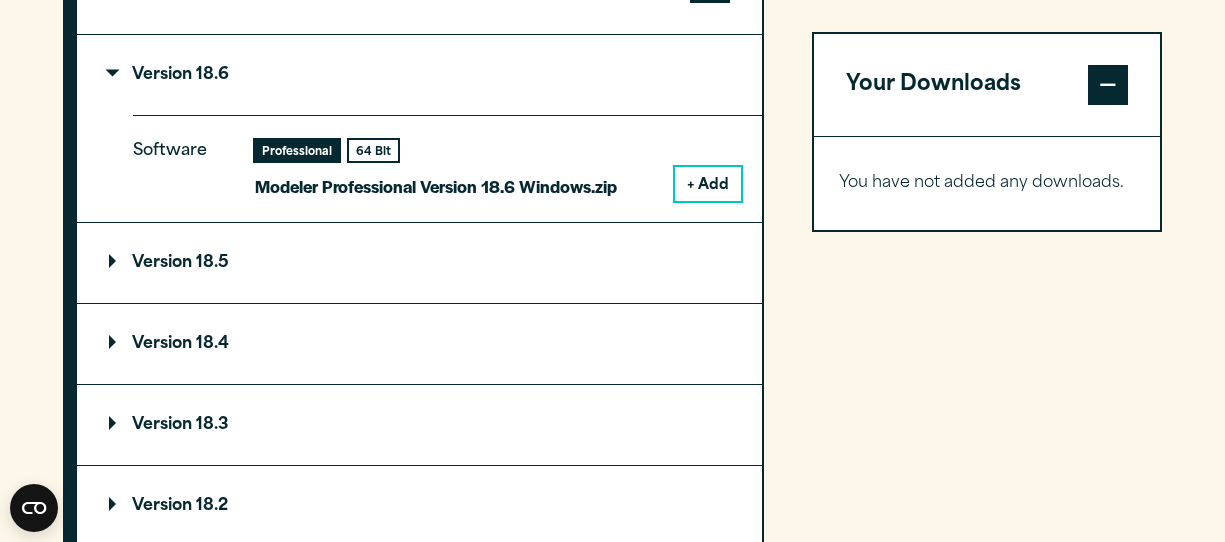 scroll, scrollTop: 2000, scrollLeft: 0, axis: vertical 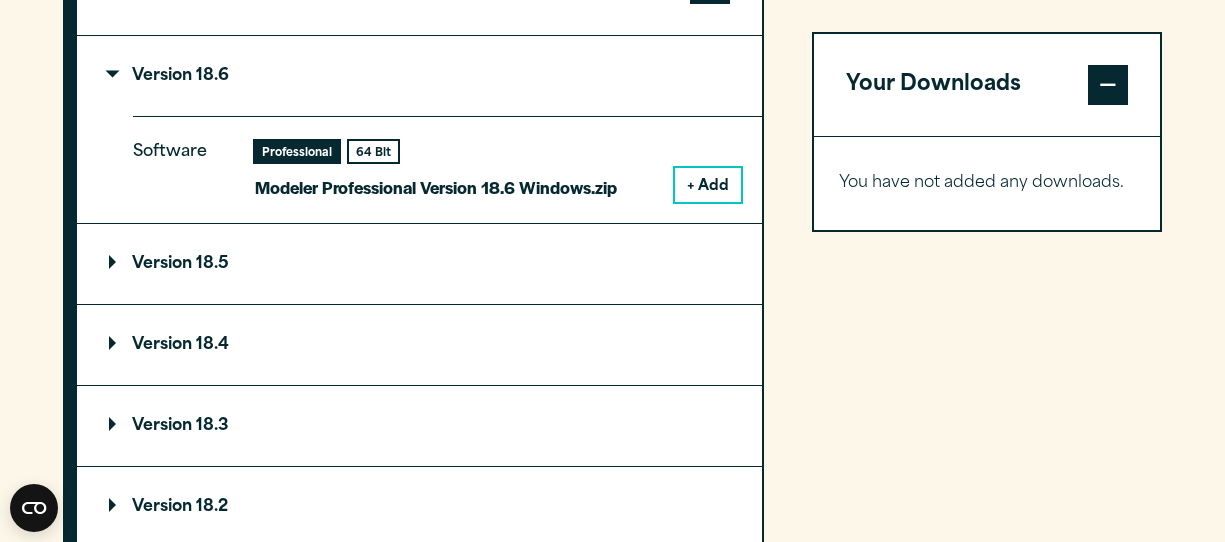 click on "+ Add" at bounding box center (708, 185) 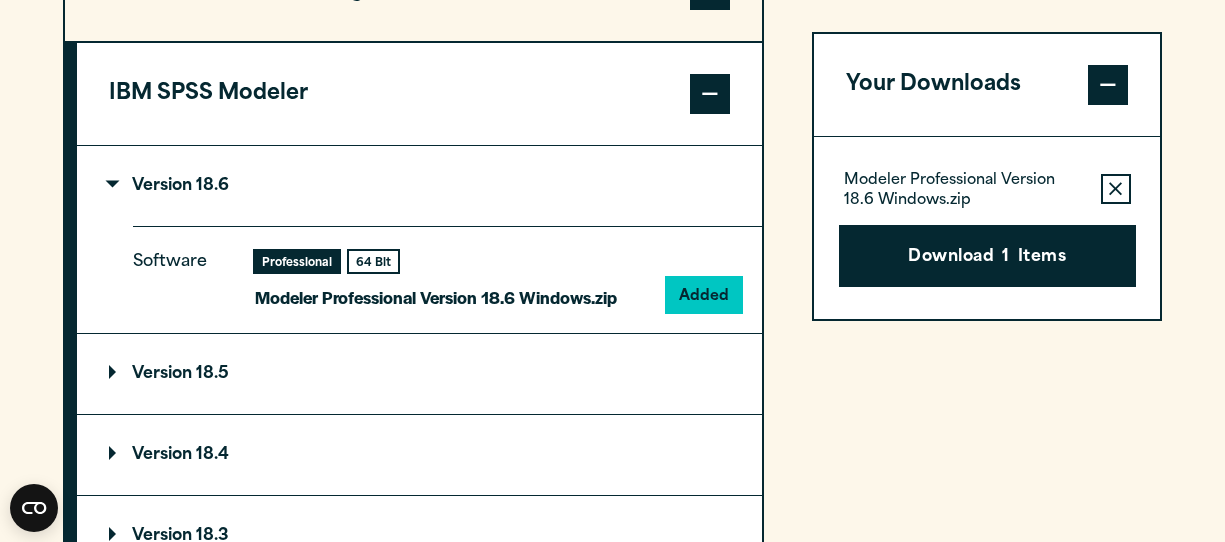 scroll, scrollTop: 1882, scrollLeft: 0, axis: vertical 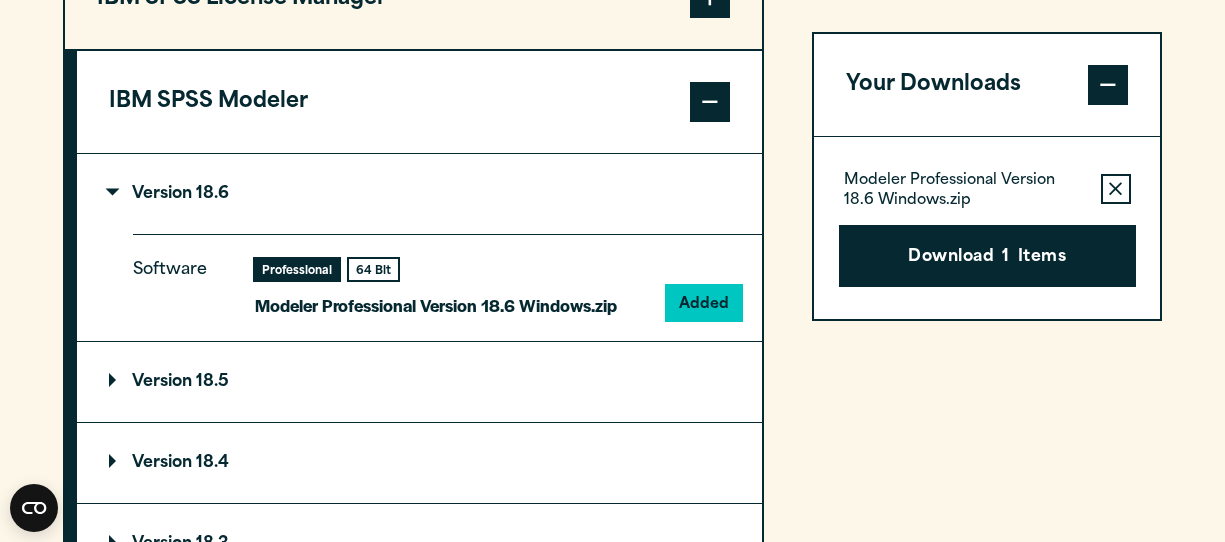 click on "IBM SPSS Modeler" at bounding box center (419, 102) 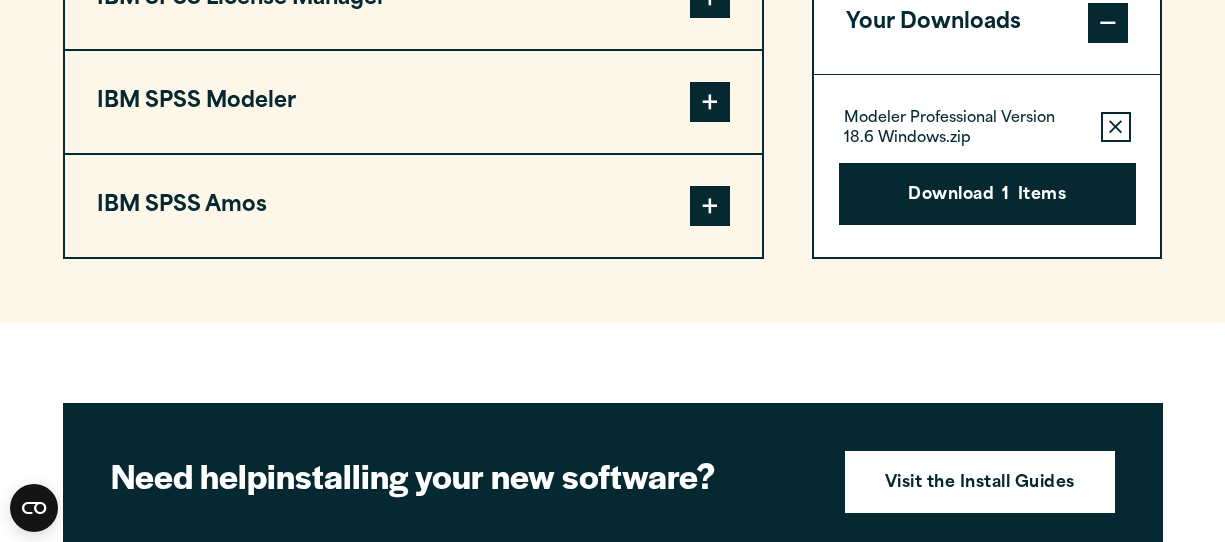 click on "IBM SPSS Amos" at bounding box center [413, 206] 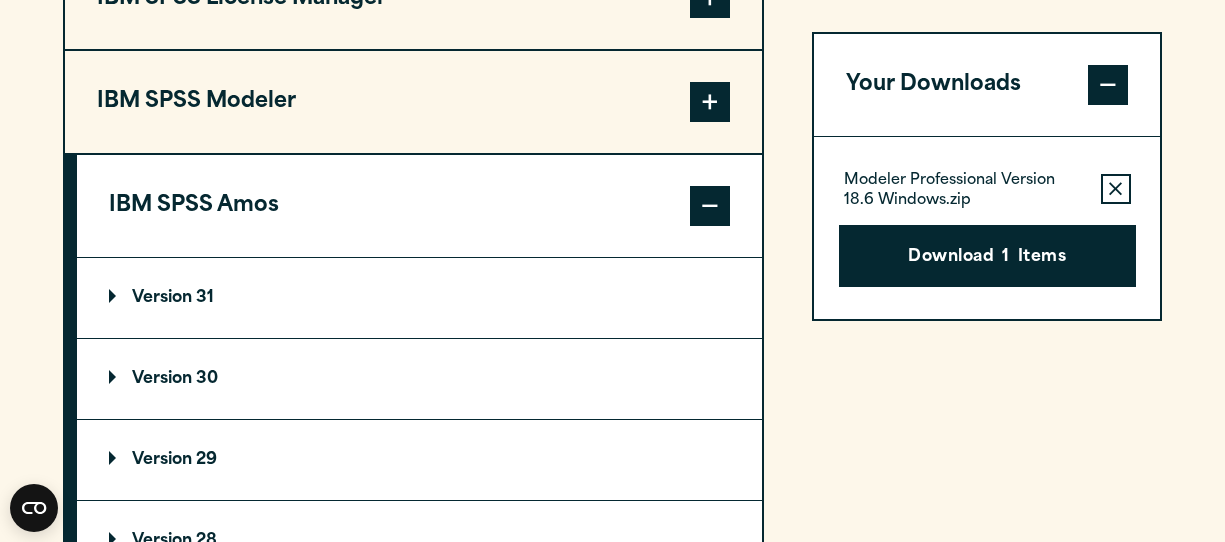 click on "Version 31" at bounding box center [419, 298] 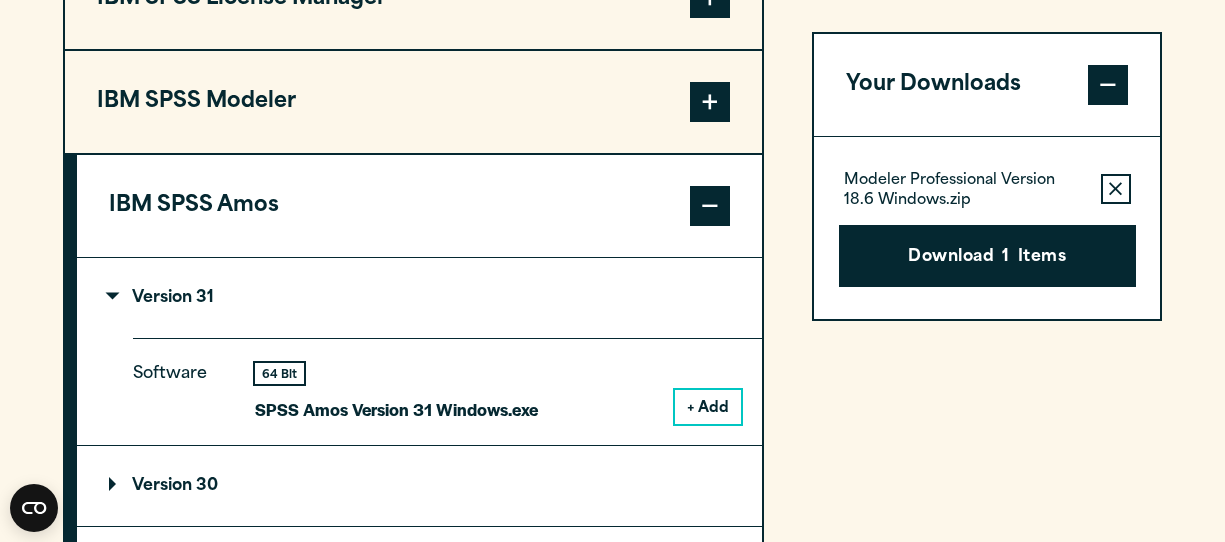 click on "+ Add" at bounding box center (708, 407) 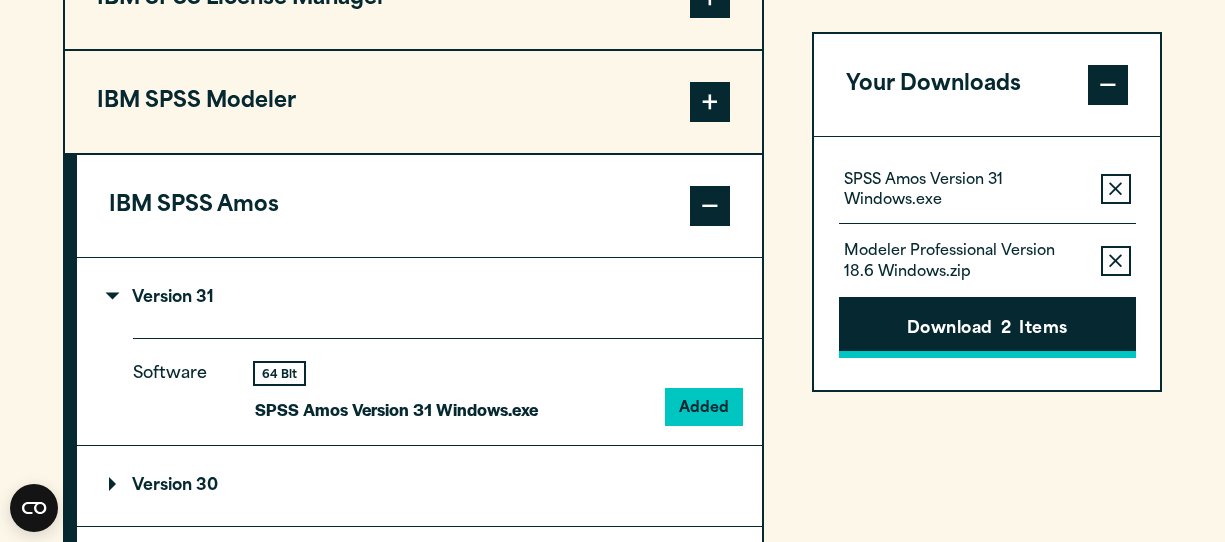 click on "Download  2  Items" at bounding box center (987, 328) 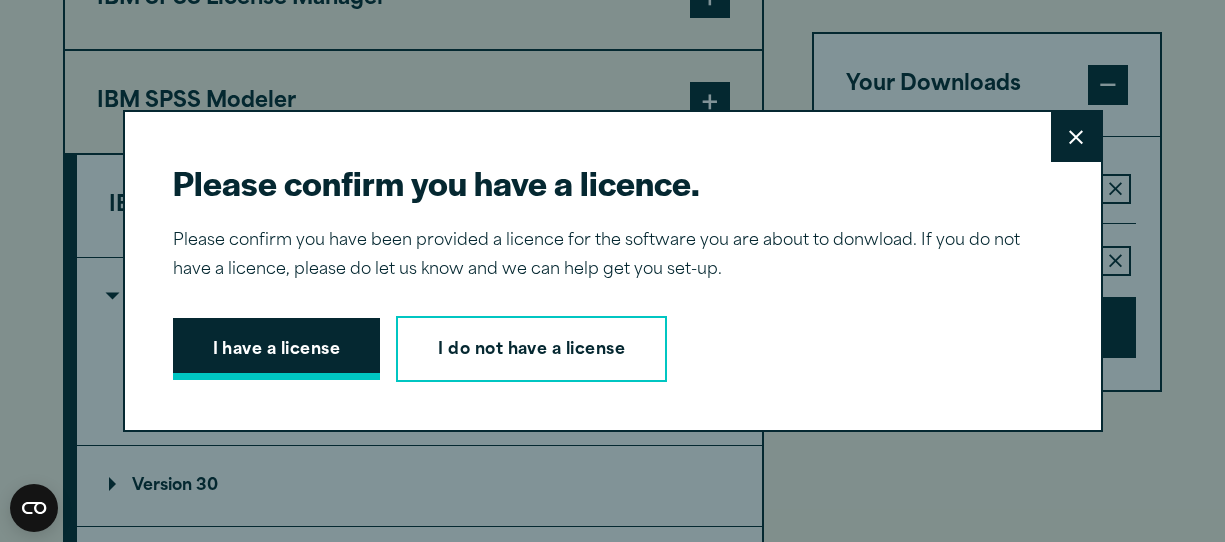 click on "I have a license" at bounding box center [277, 349] 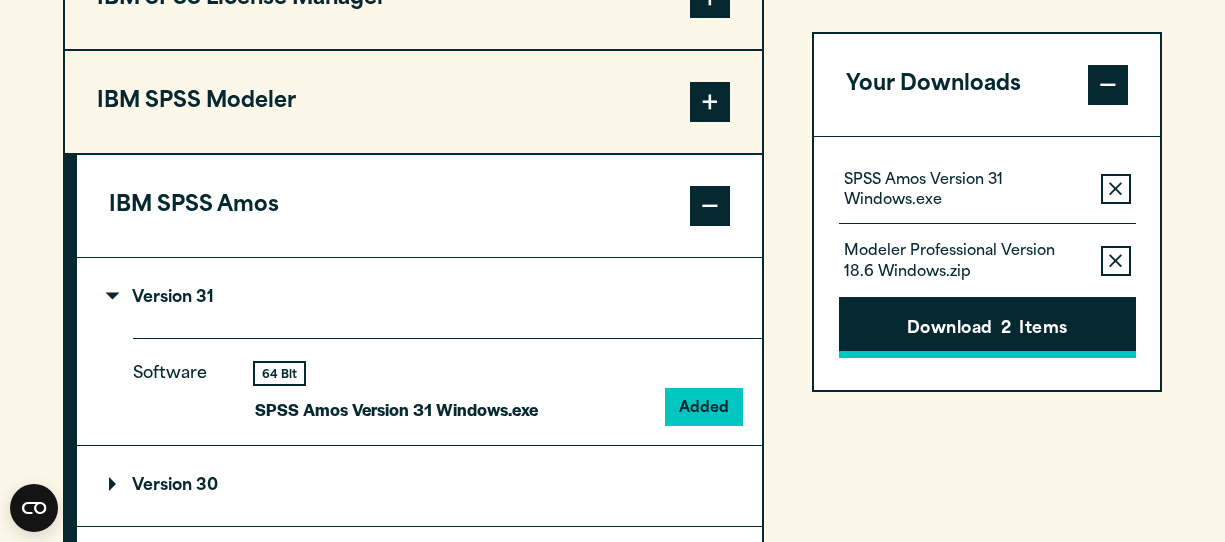 click on "Download  2  Items" at bounding box center [987, 328] 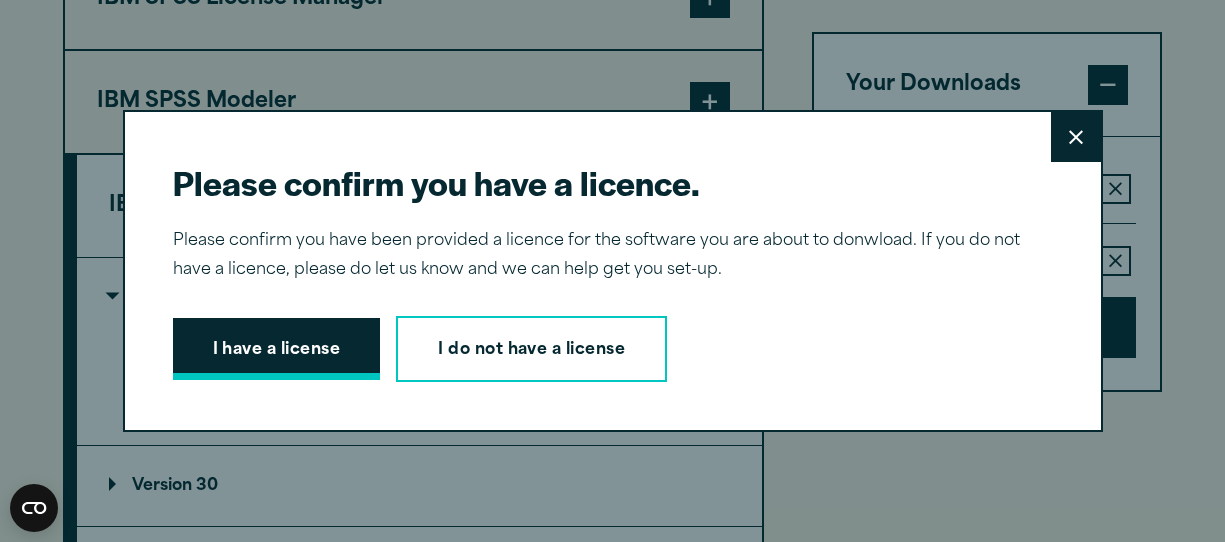 click on "I have a license" at bounding box center [277, 349] 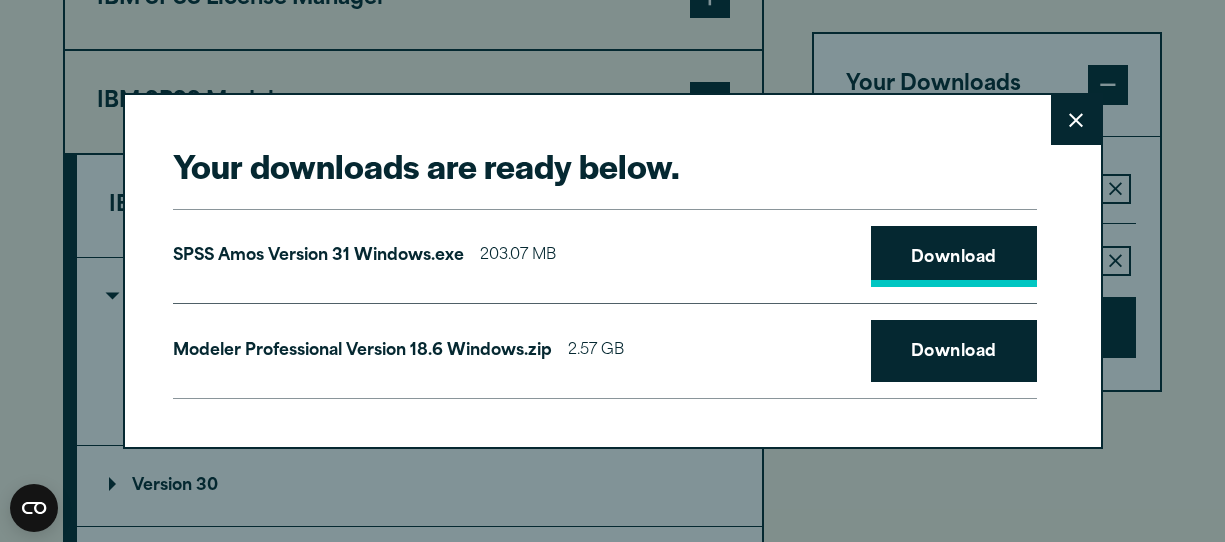 click on "Download" at bounding box center [954, 257] 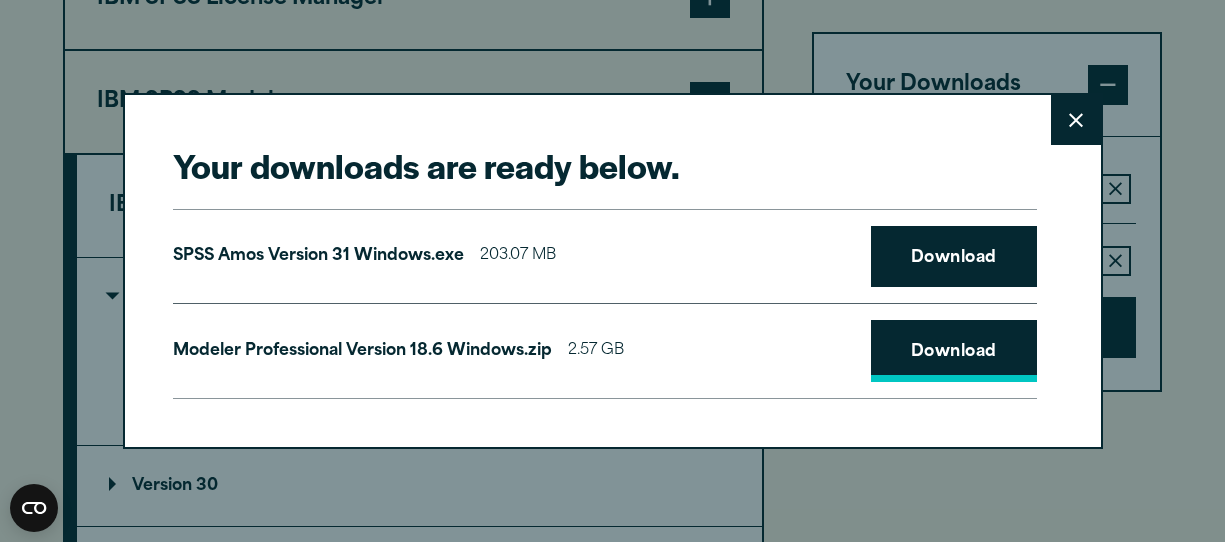 click on "Download" at bounding box center (954, 351) 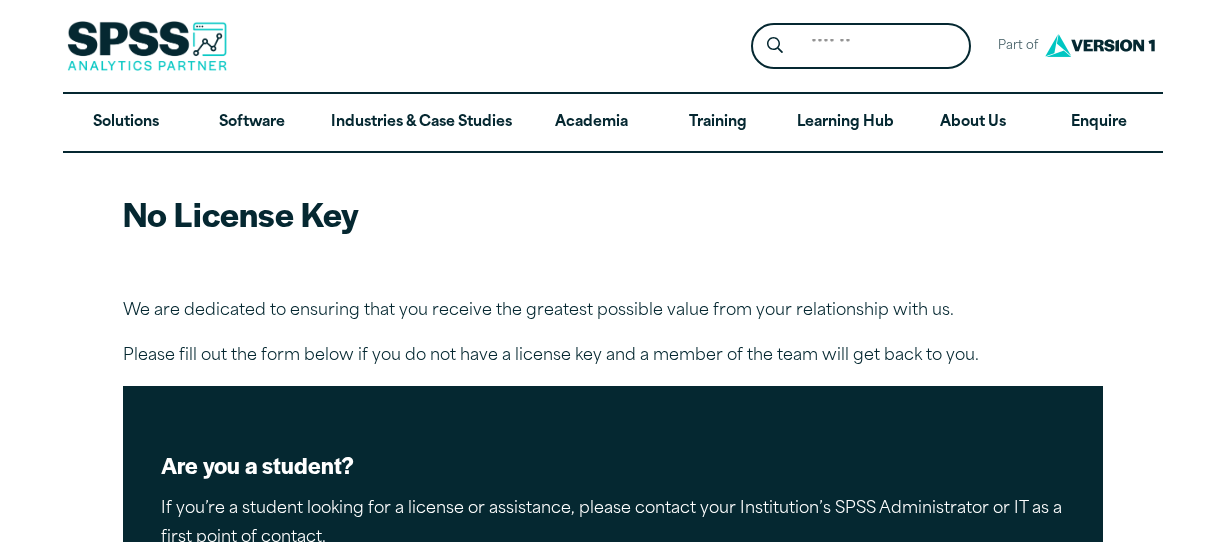 scroll, scrollTop: 0, scrollLeft: 0, axis: both 